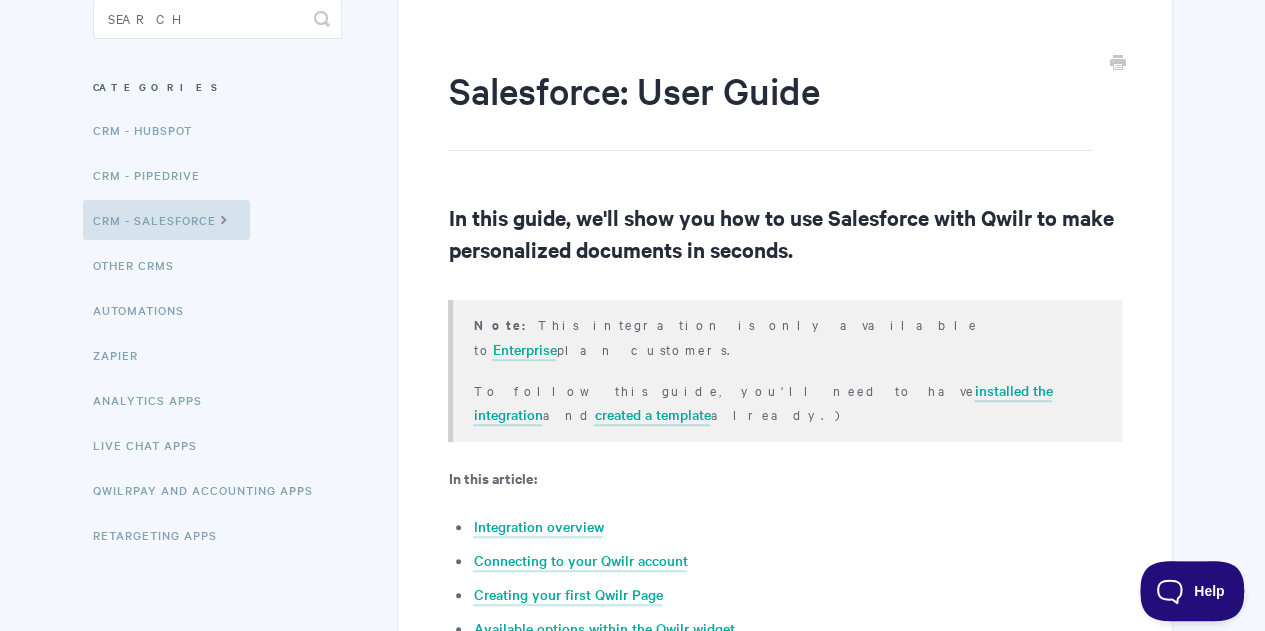 scroll, scrollTop: 0, scrollLeft: 0, axis: both 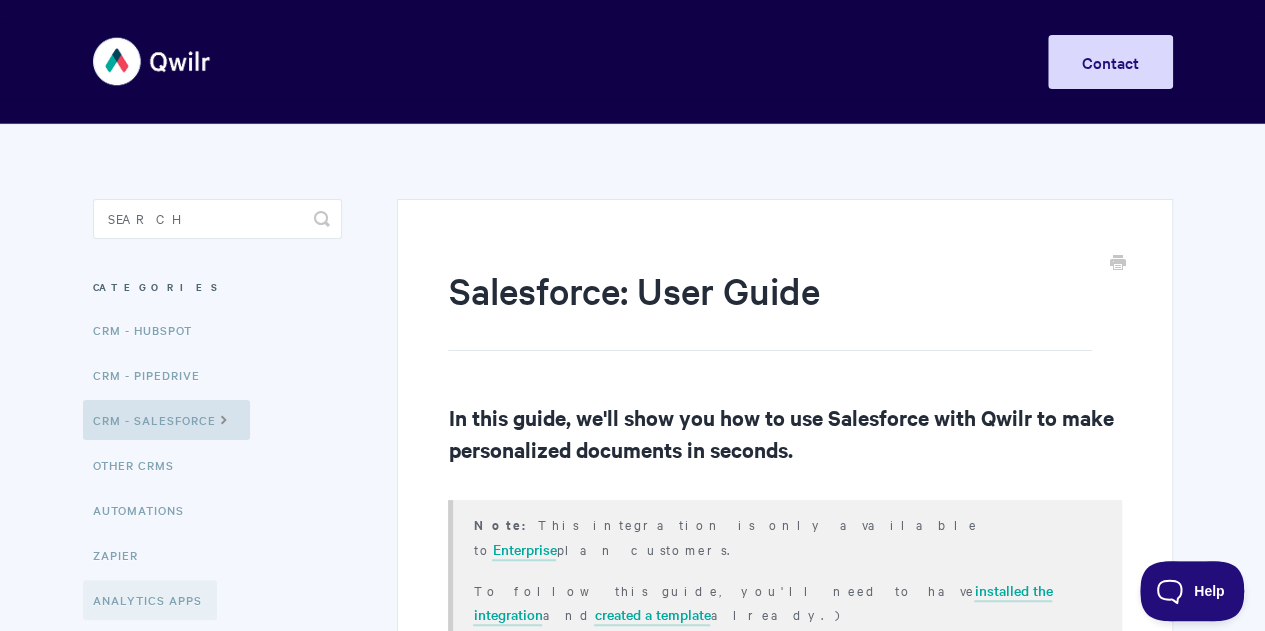 click on "Analytics Apps" at bounding box center [150, 600] 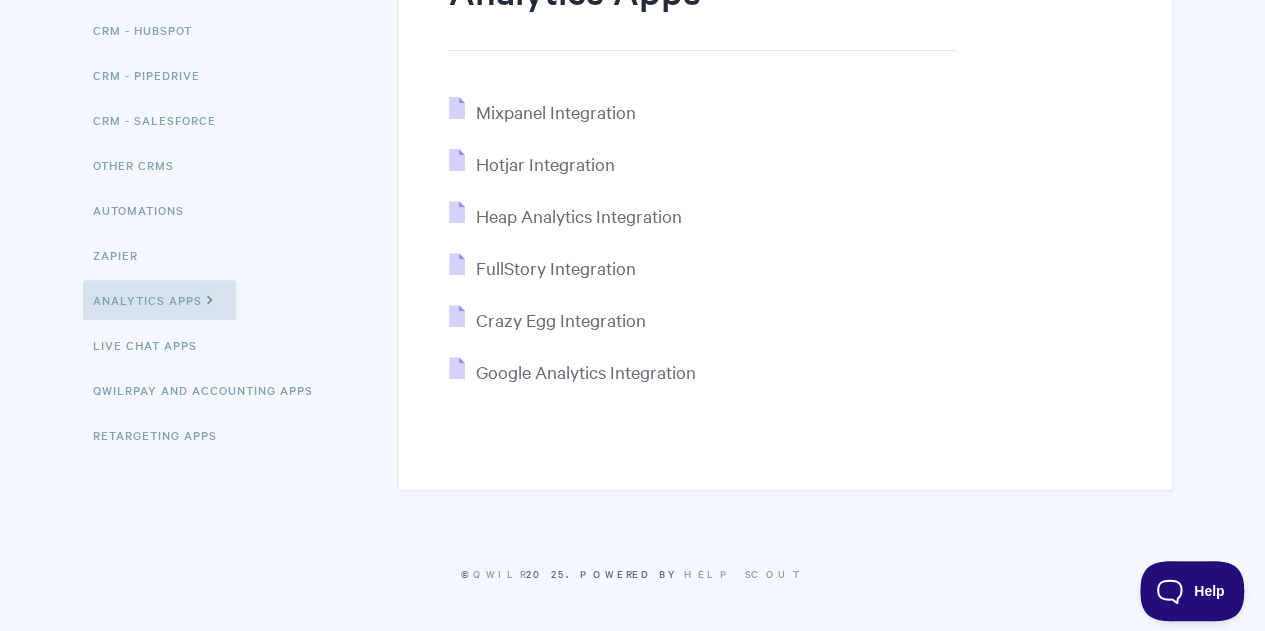 scroll, scrollTop: 0, scrollLeft: 0, axis: both 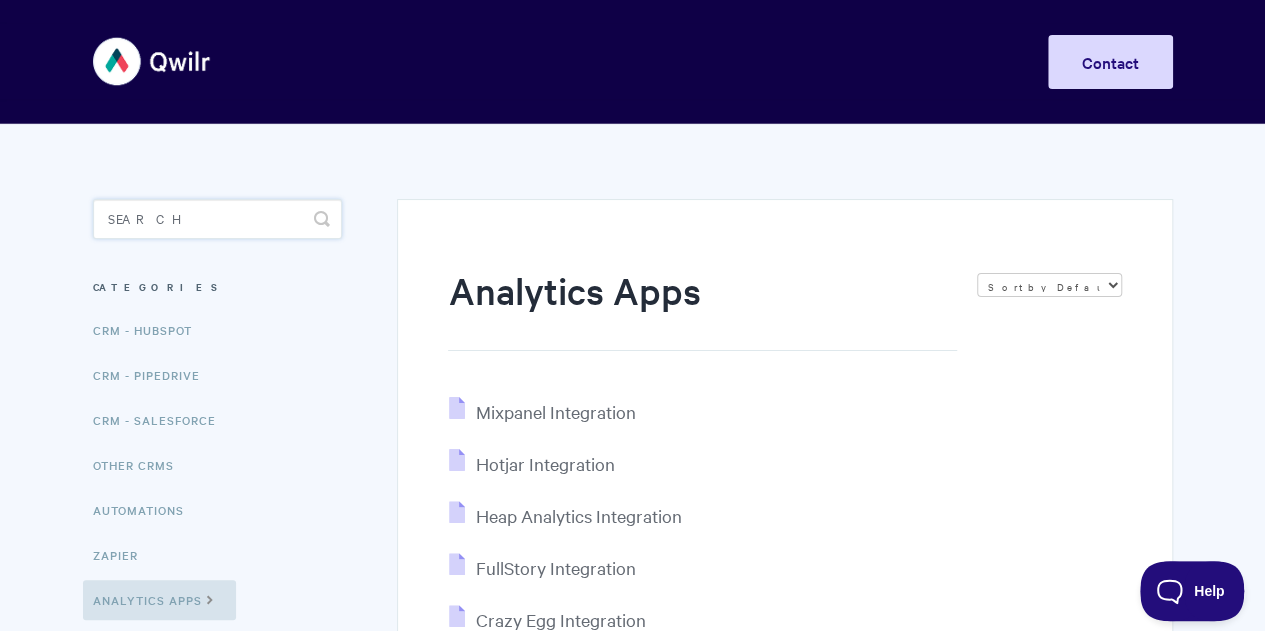 click at bounding box center (217, 219) 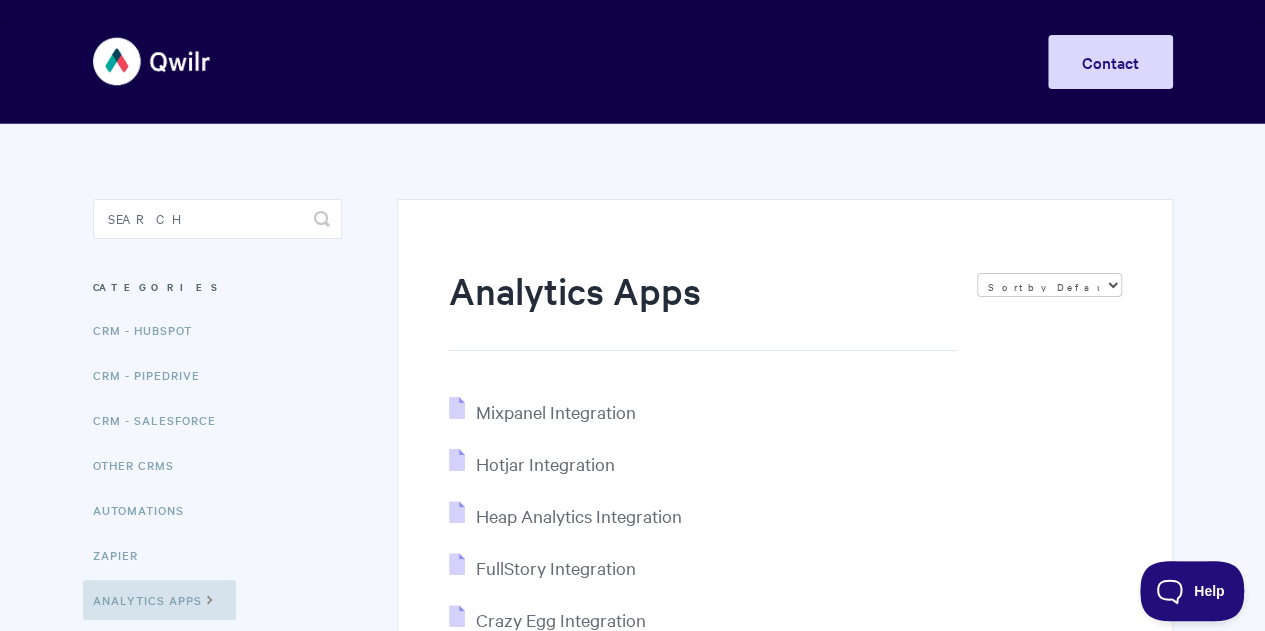 click at bounding box center [152, 61] 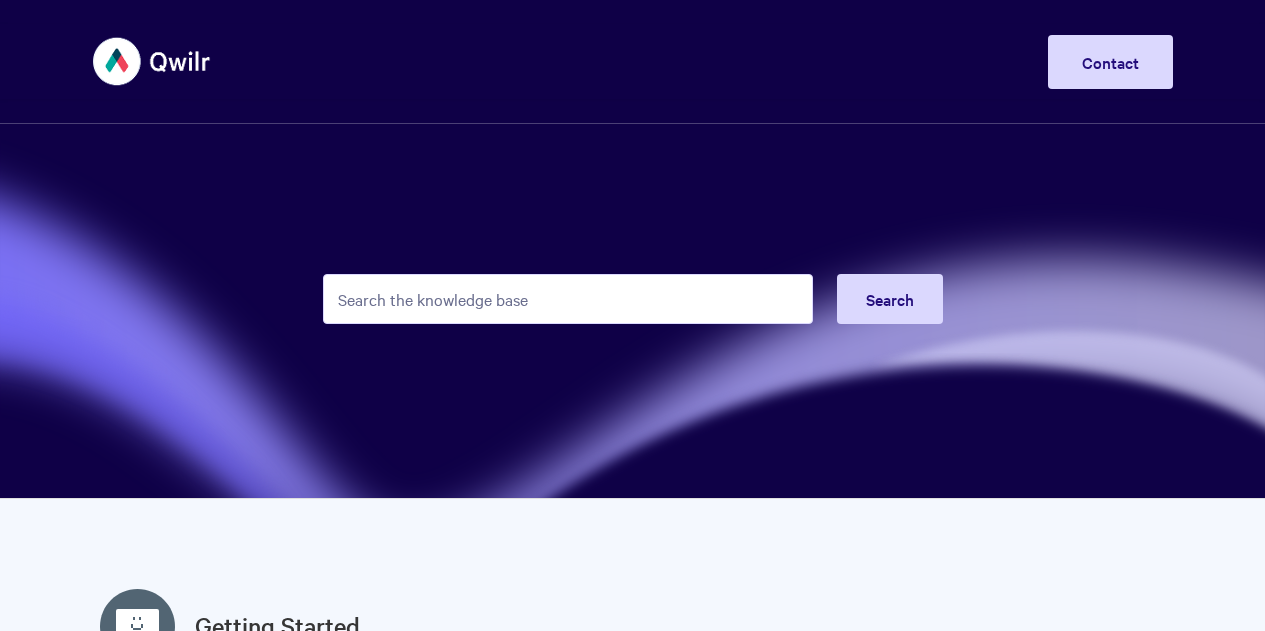 scroll, scrollTop: 0, scrollLeft: 0, axis: both 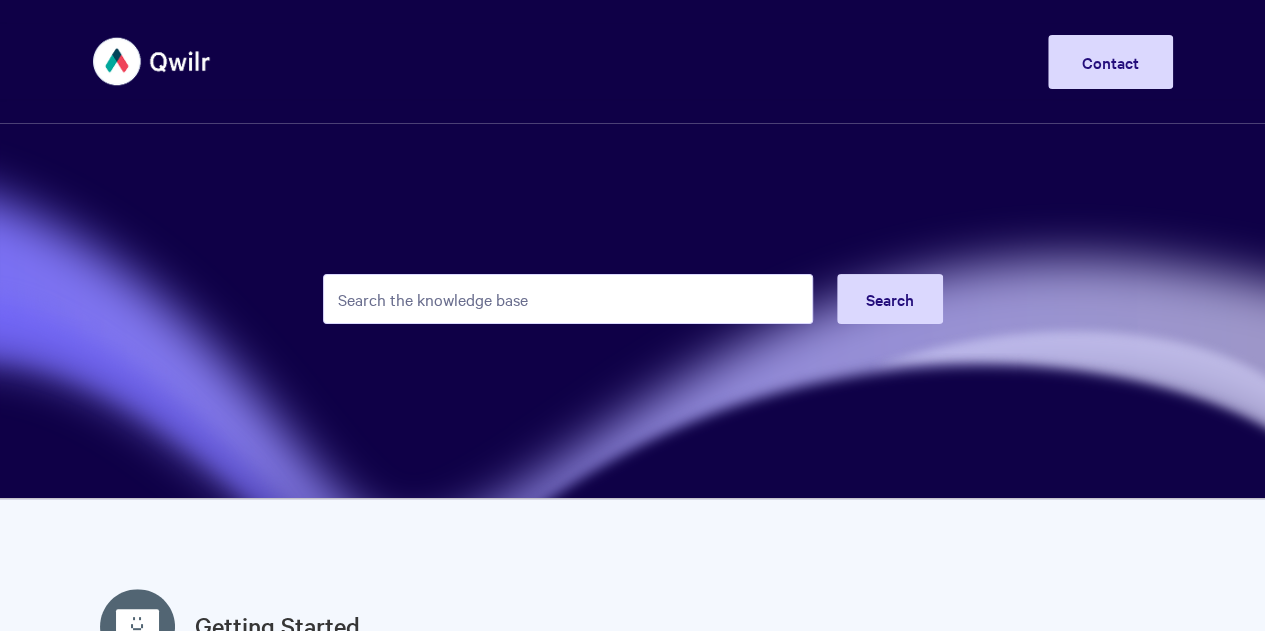 click at bounding box center (568, 299) 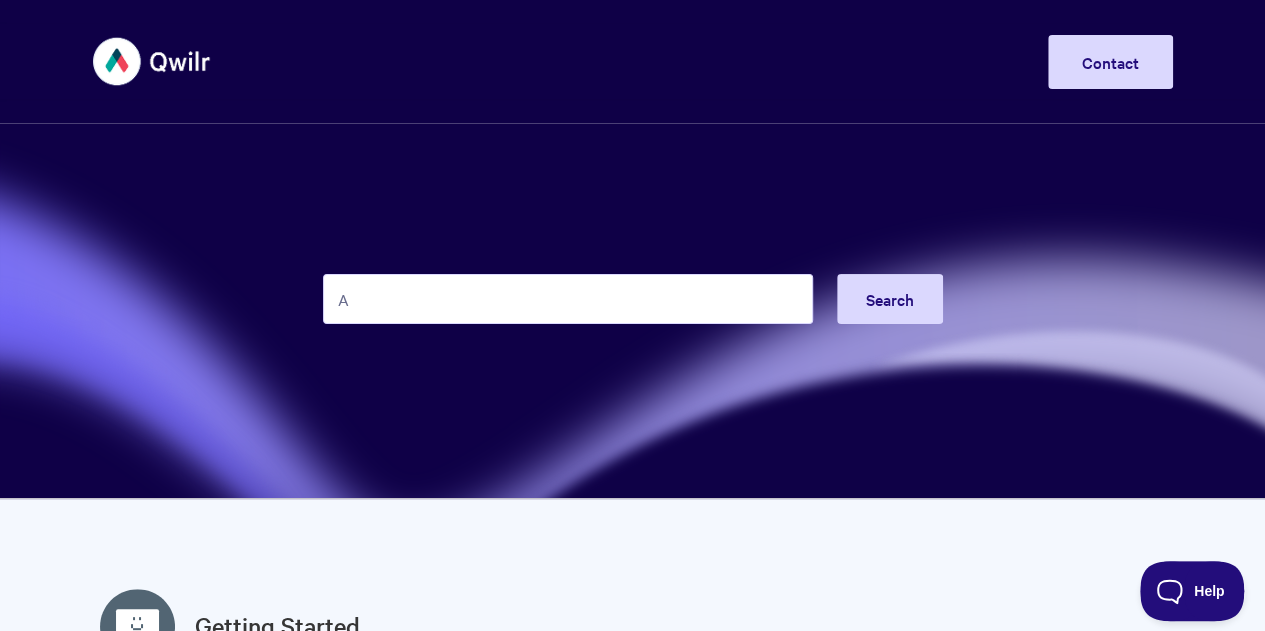 scroll, scrollTop: 0, scrollLeft: 0, axis: both 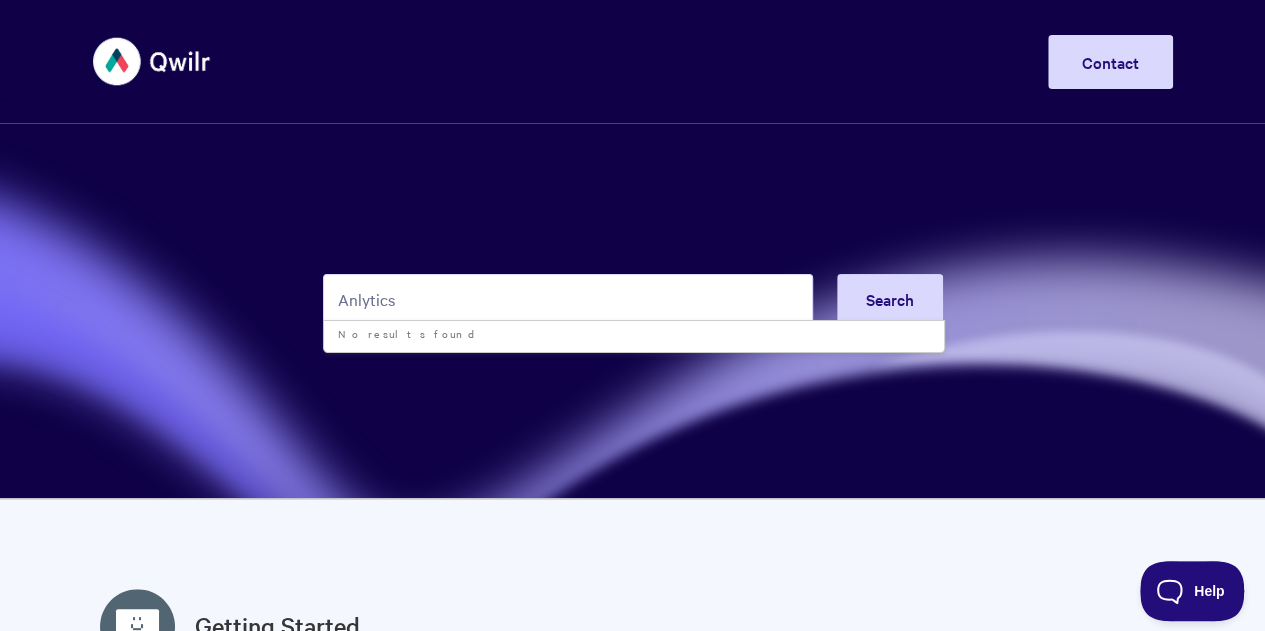 type on "Anlytics" 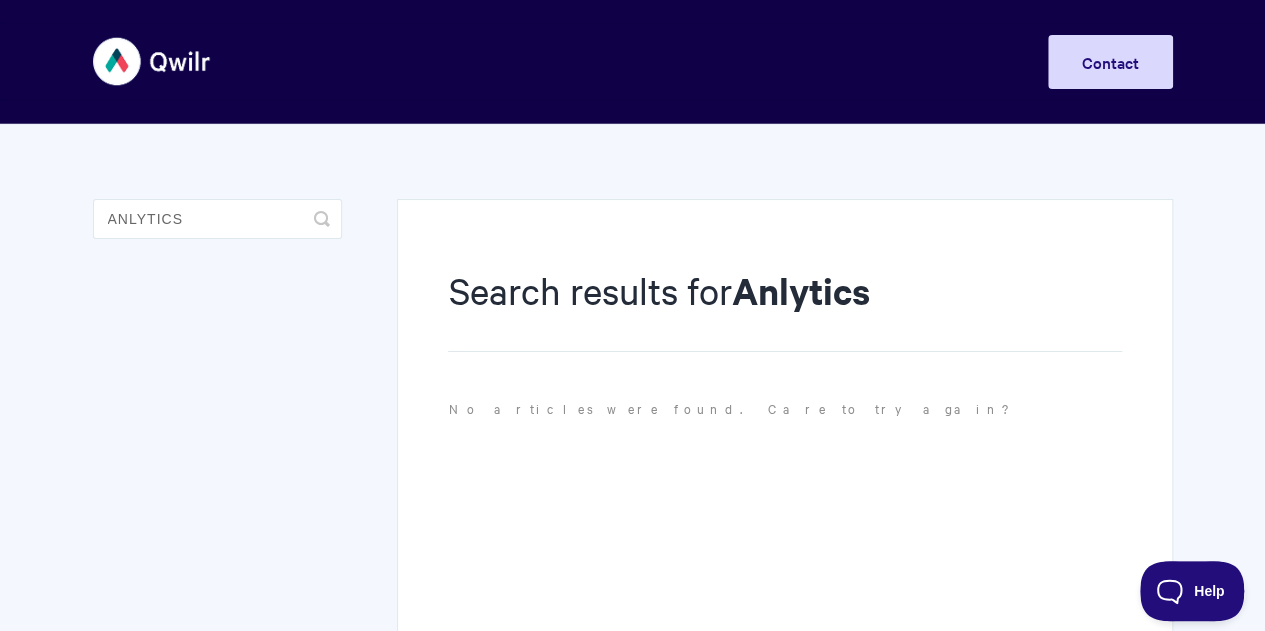 scroll, scrollTop: 0, scrollLeft: 0, axis: both 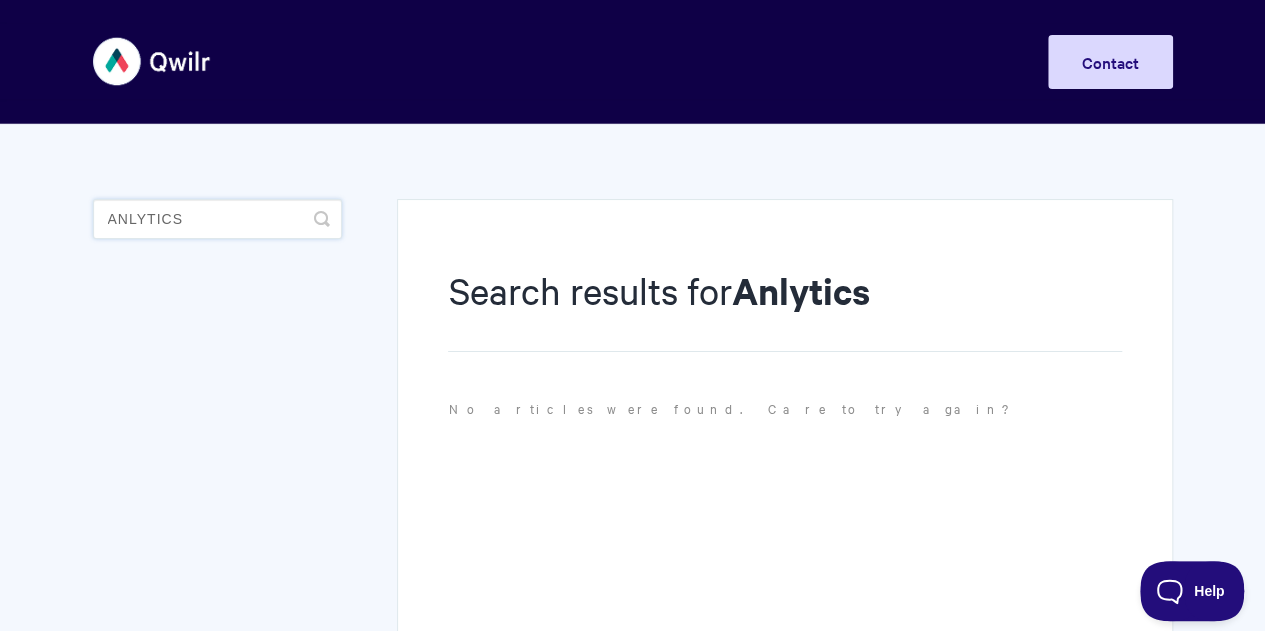 click on "Anlytics" at bounding box center (217, 219) 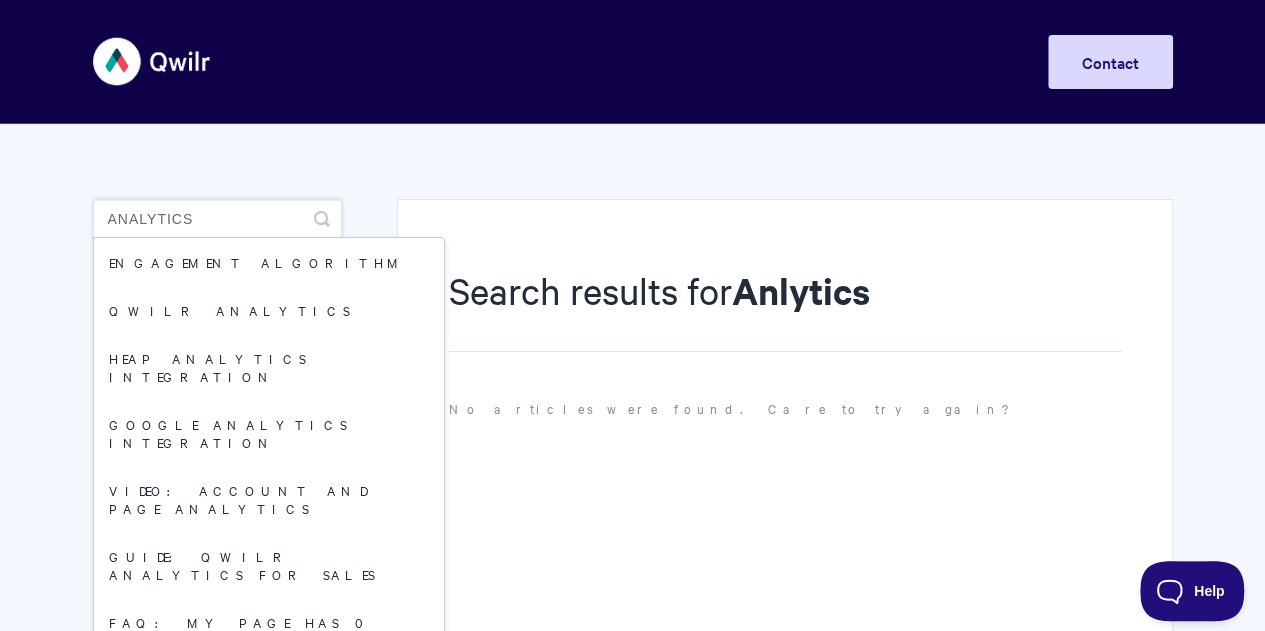 type on "Analytics" 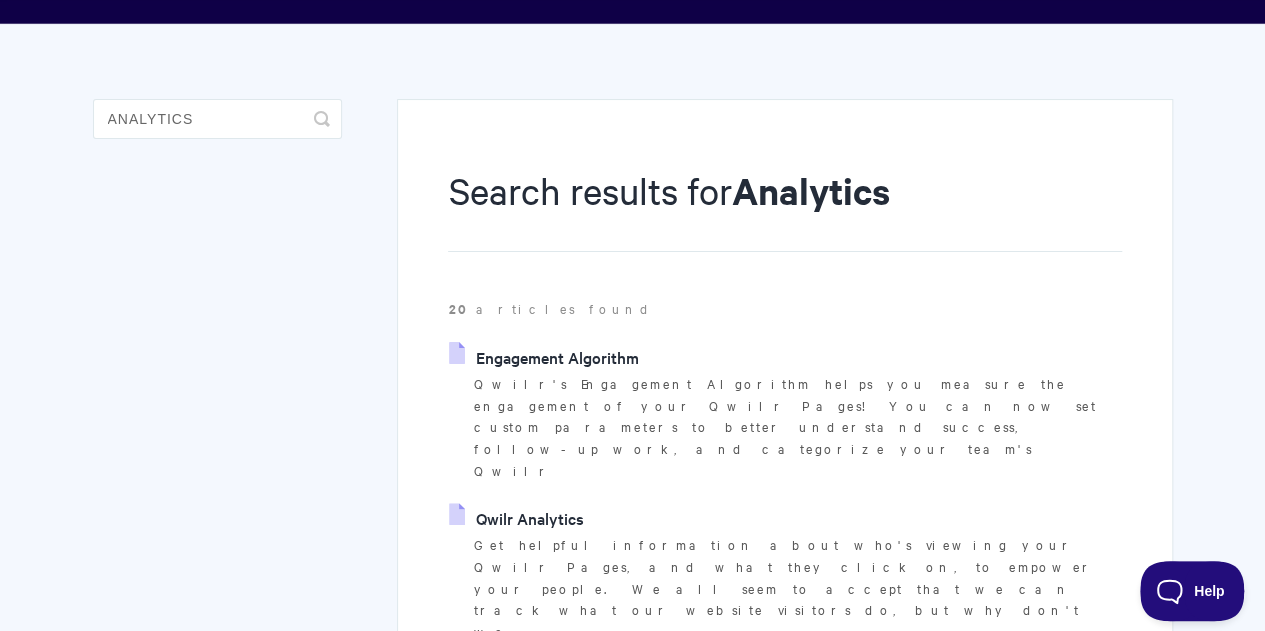 scroll, scrollTop: 200, scrollLeft: 0, axis: vertical 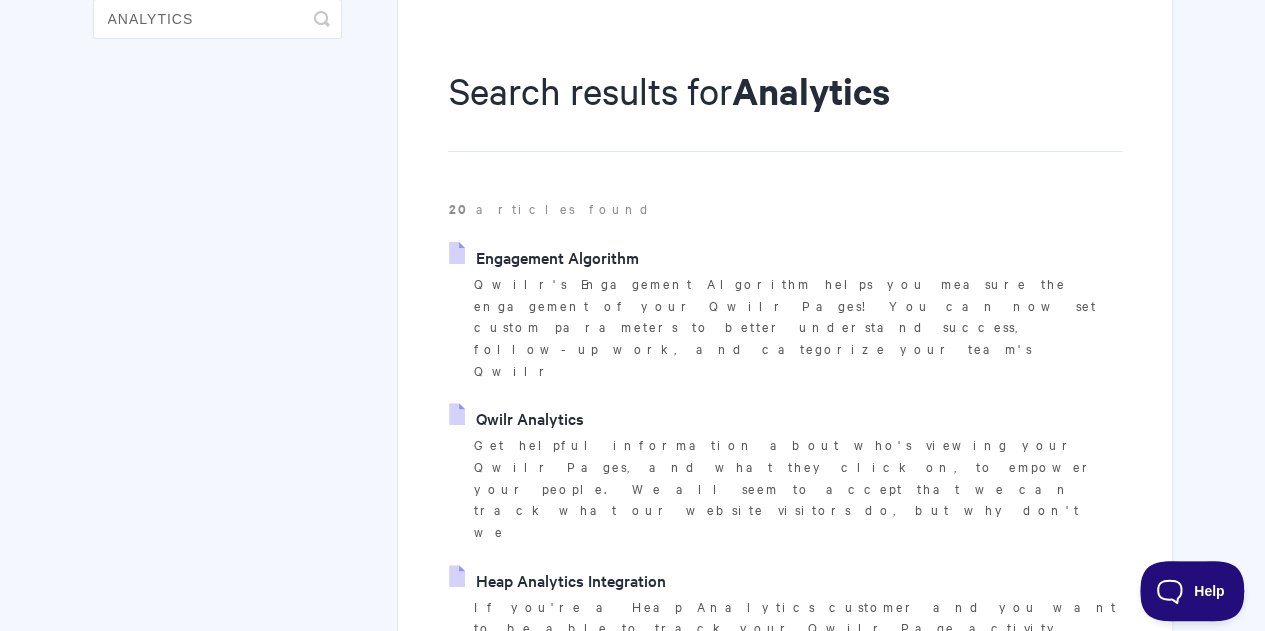click on "Qwilr Analytics" at bounding box center [516, 418] 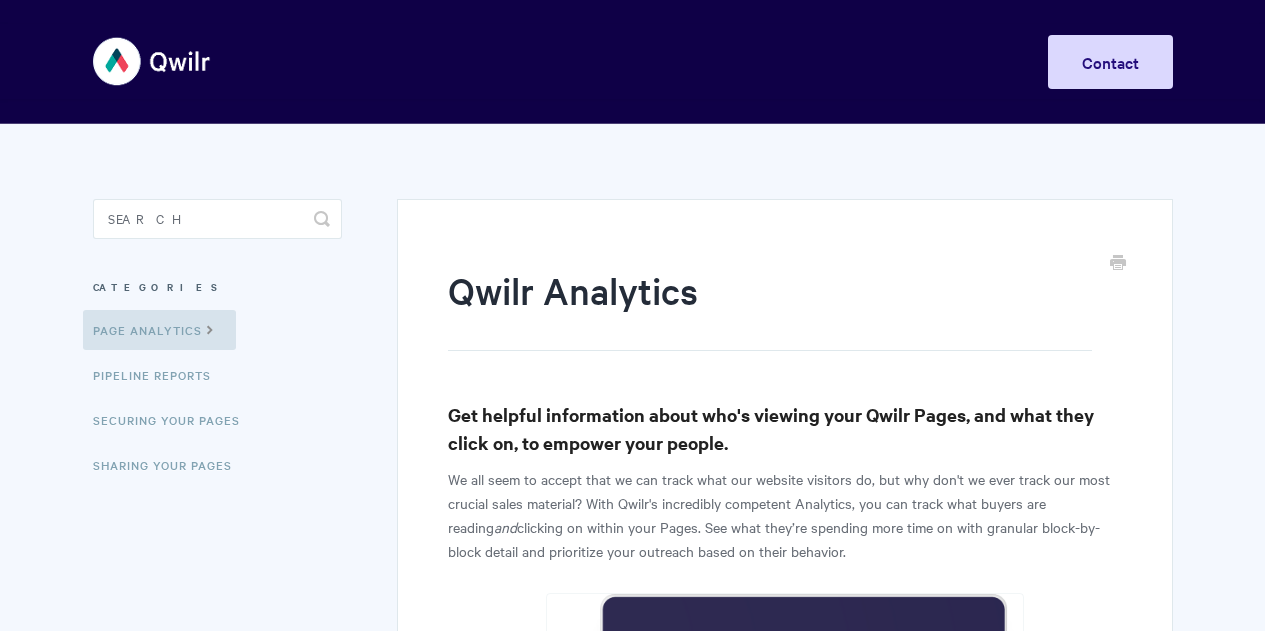 scroll, scrollTop: 0, scrollLeft: 0, axis: both 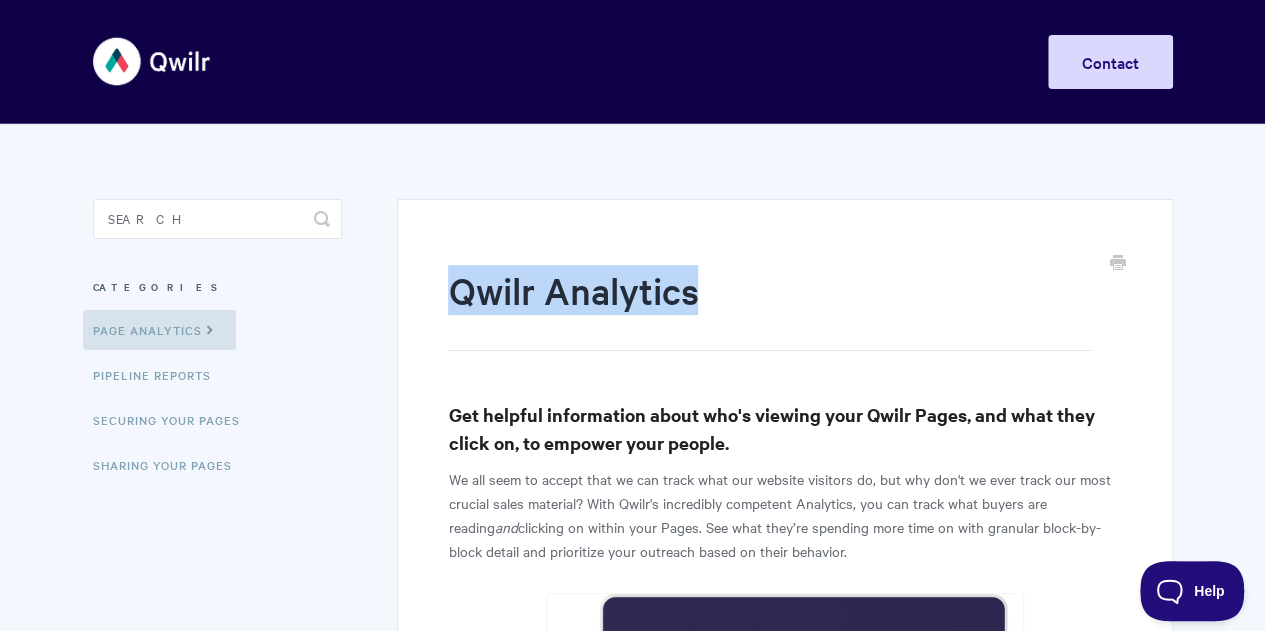drag, startPoint x: 704, startPoint y: 285, endPoint x: 459, endPoint y: 283, distance: 245.00816 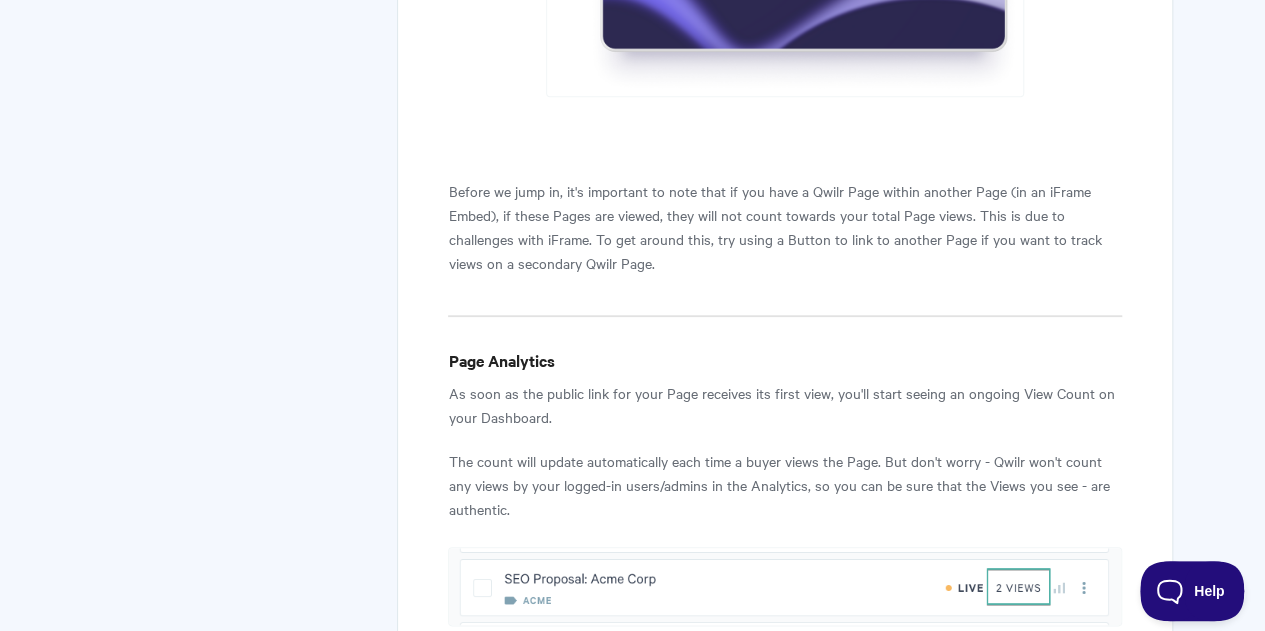 scroll, scrollTop: 900, scrollLeft: 0, axis: vertical 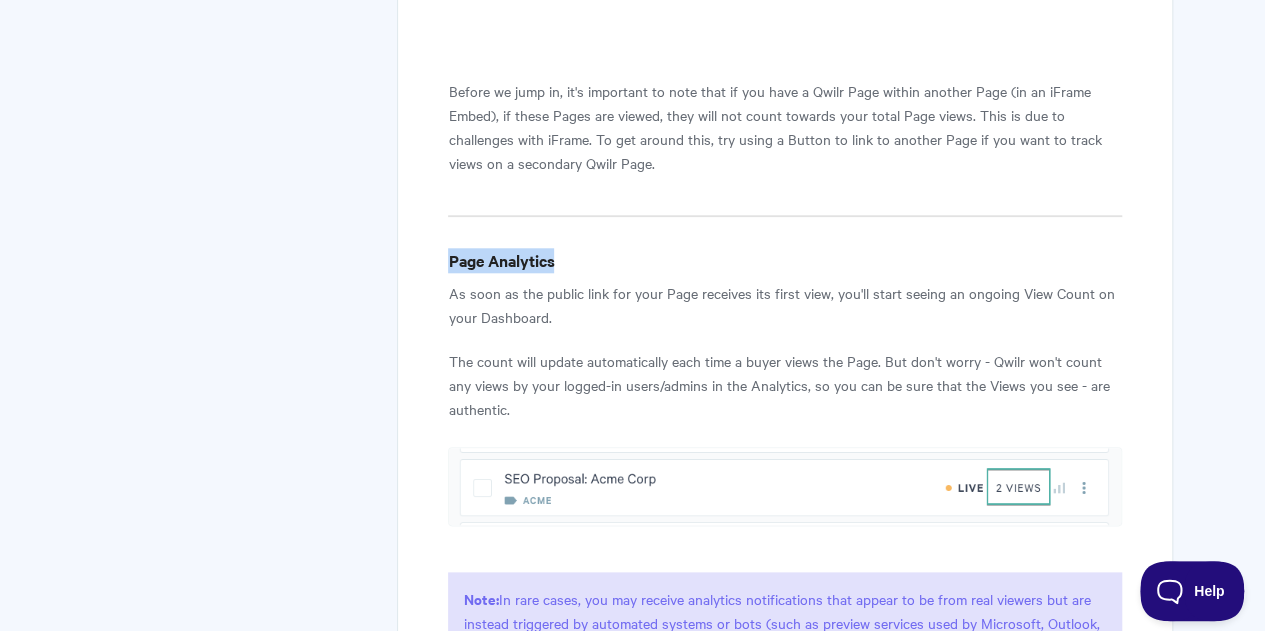 drag, startPoint x: 560, startPoint y: 267, endPoint x: 448, endPoint y: 259, distance: 112.28535 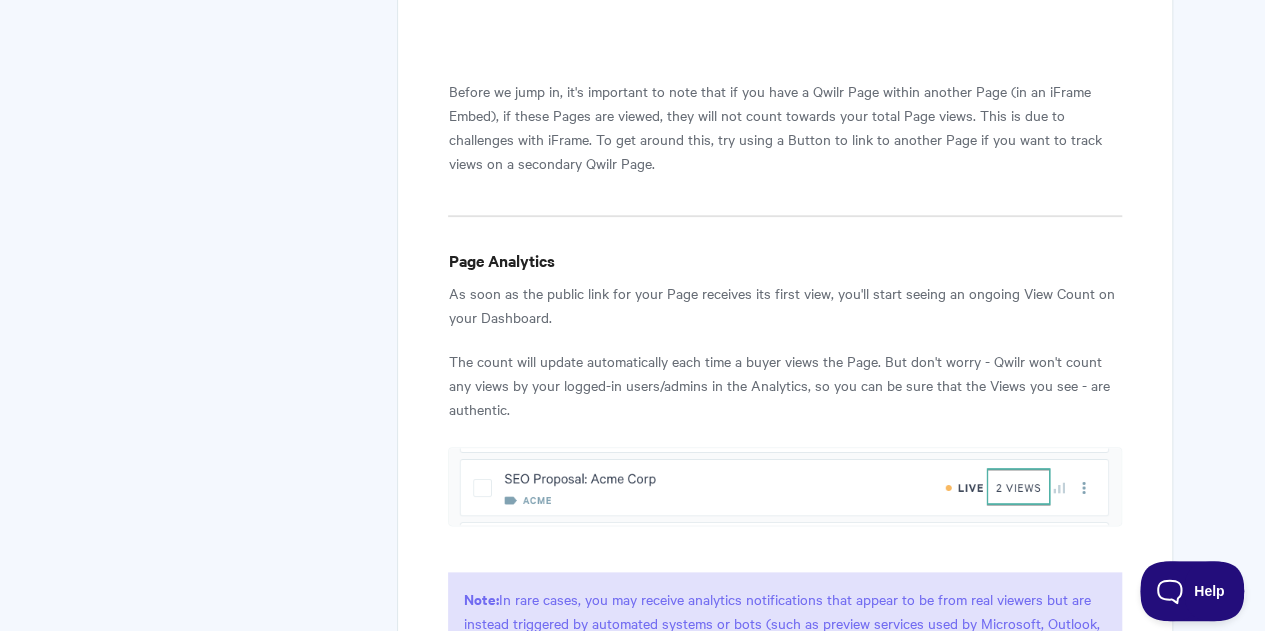 click on "As soon as the public link for your Page receives its first view, you'll start seeing an ongoing View Count on your Dashboard." at bounding box center (784, 305) 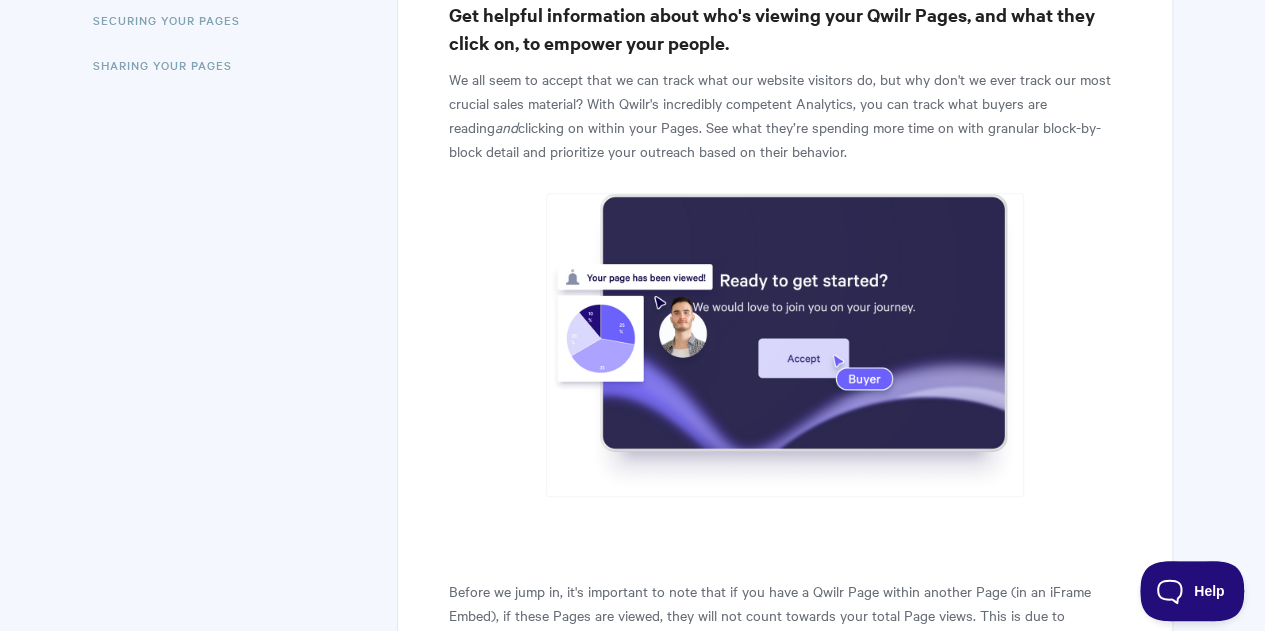scroll, scrollTop: 100, scrollLeft: 0, axis: vertical 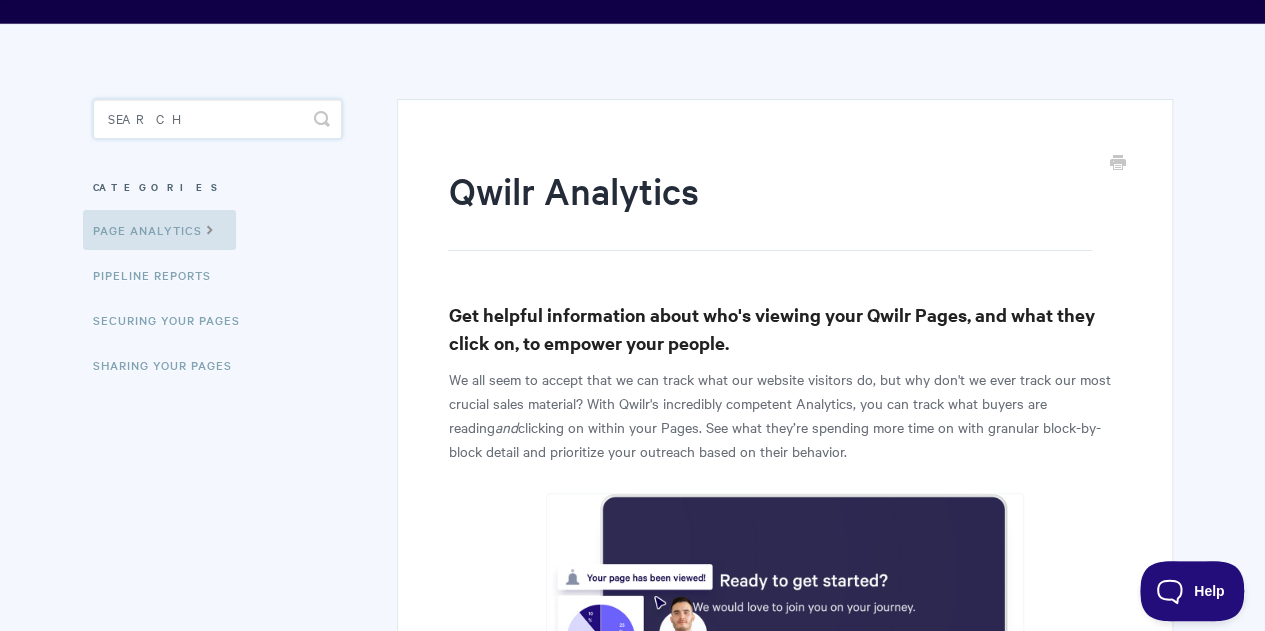 click at bounding box center (217, 119) 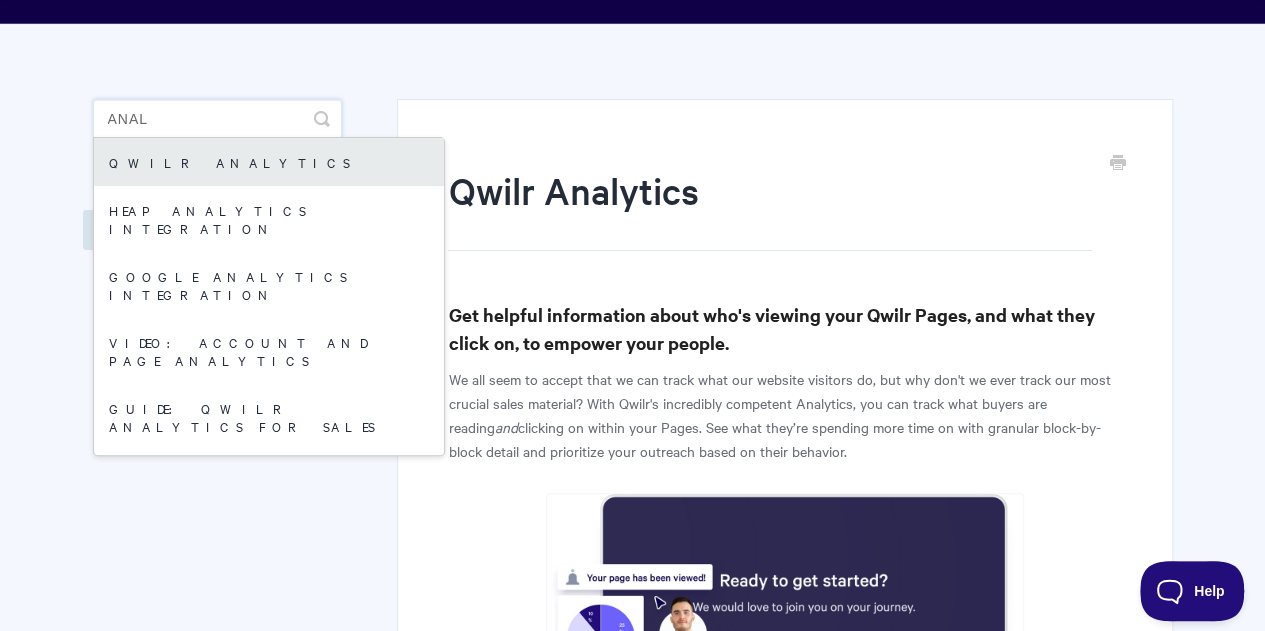 type on "Anal" 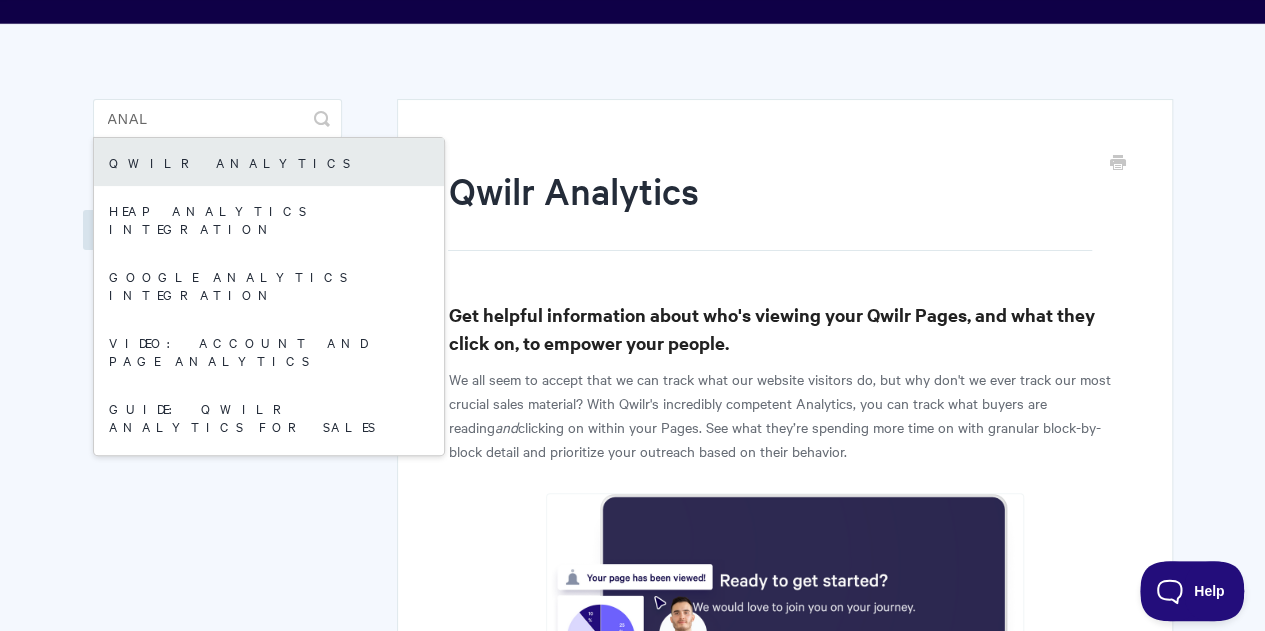 click on "Qwilr Analytics" at bounding box center [269, 162] 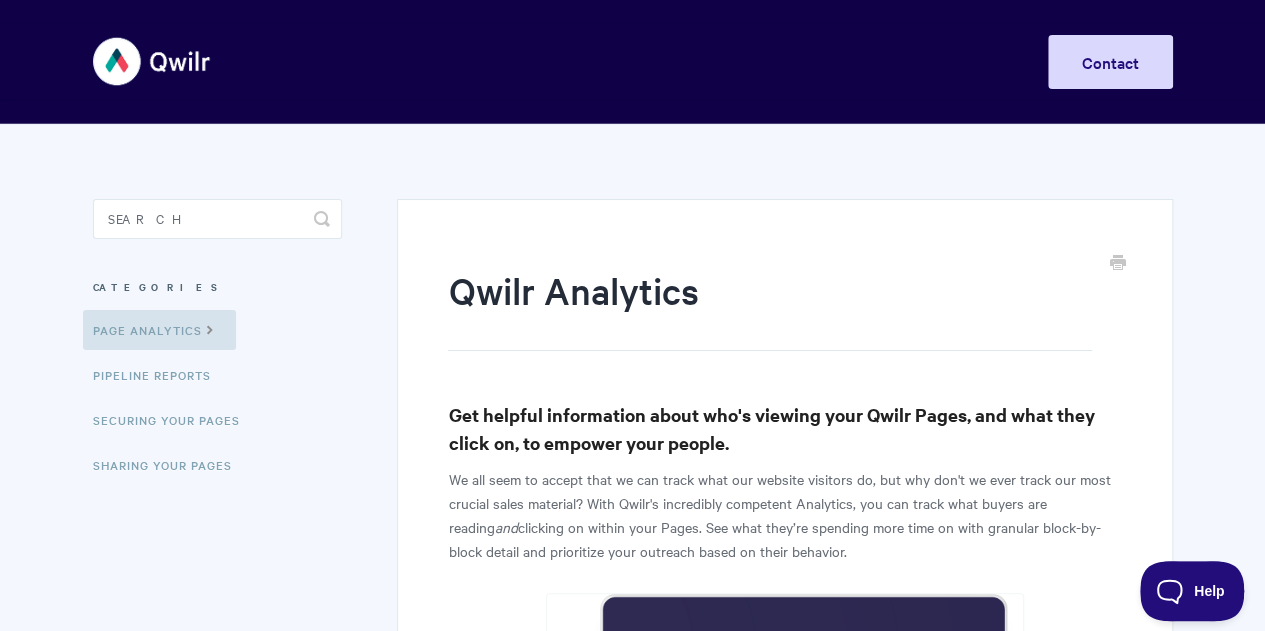 scroll, scrollTop: 0, scrollLeft: 0, axis: both 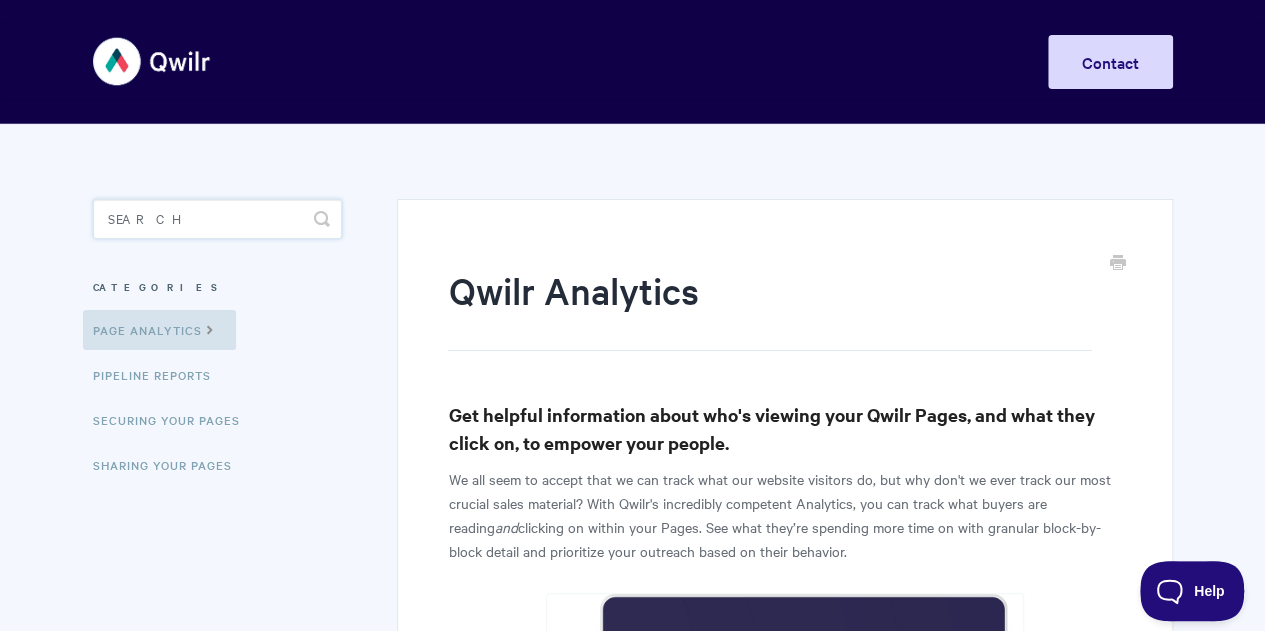 click at bounding box center [217, 219] 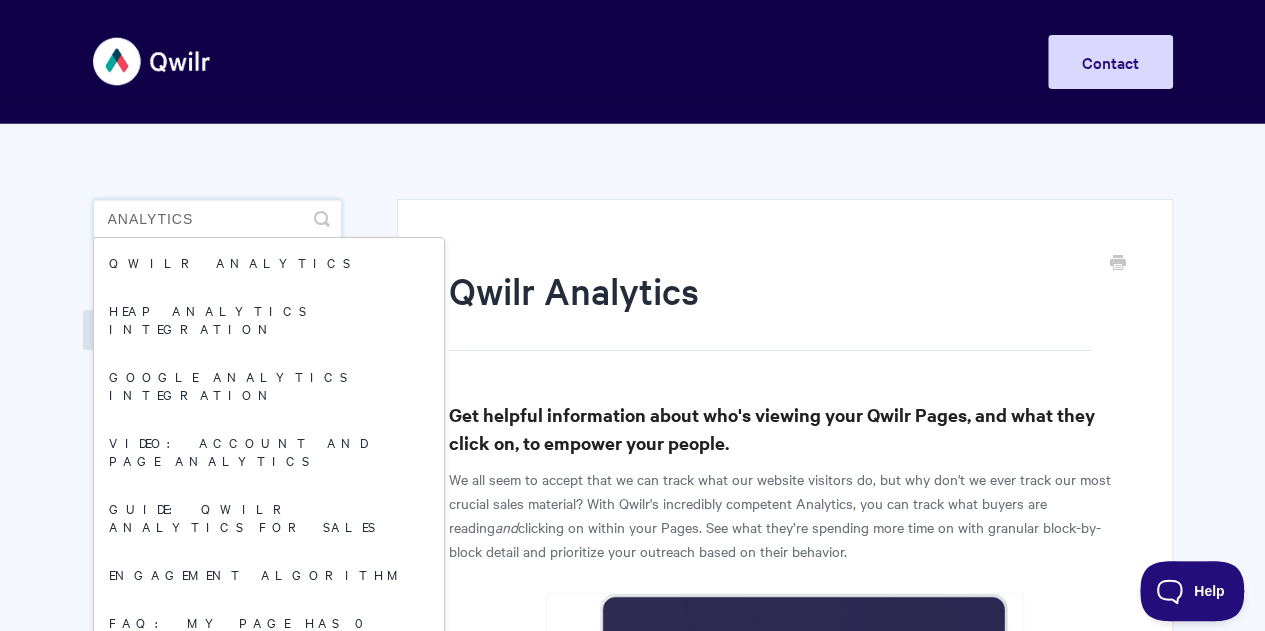 type on "Analytics" 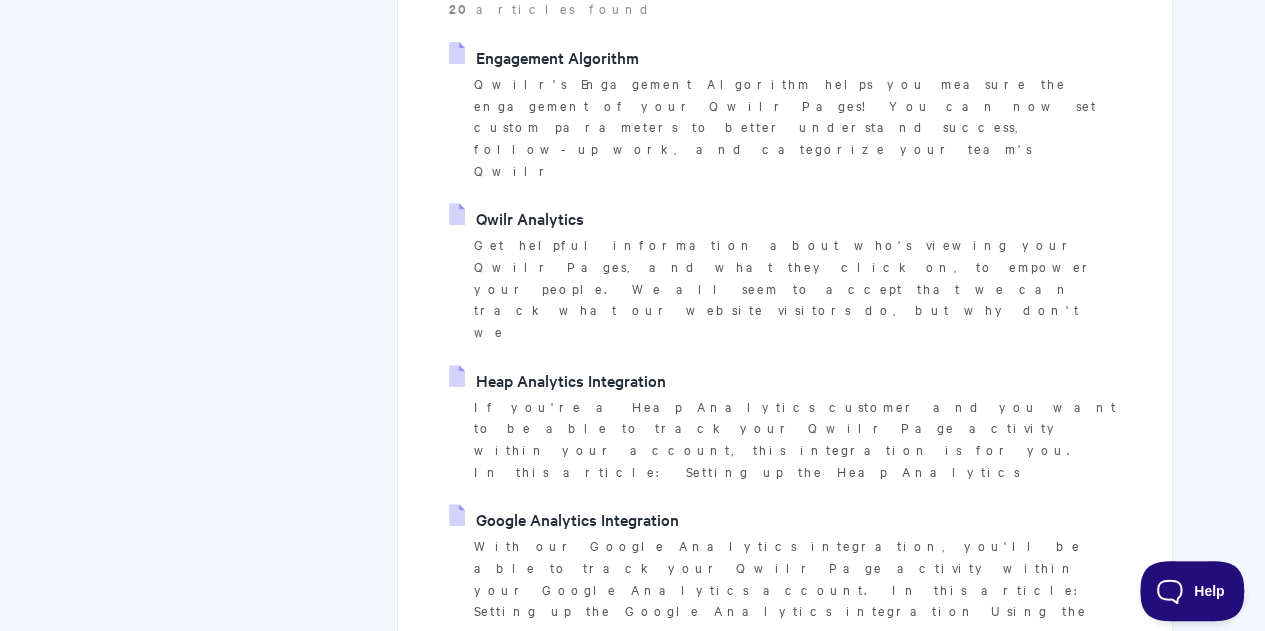 scroll, scrollTop: 0, scrollLeft: 0, axis: both 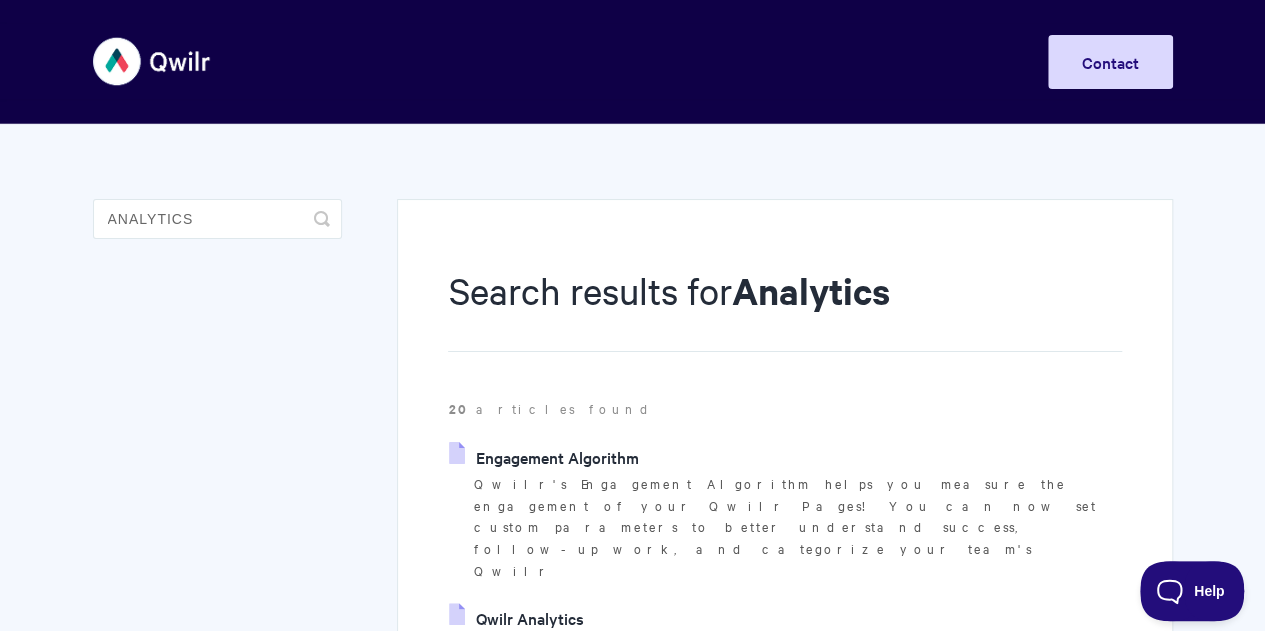 click on "Engagement Algorithm" at bounding box center (543, 457) 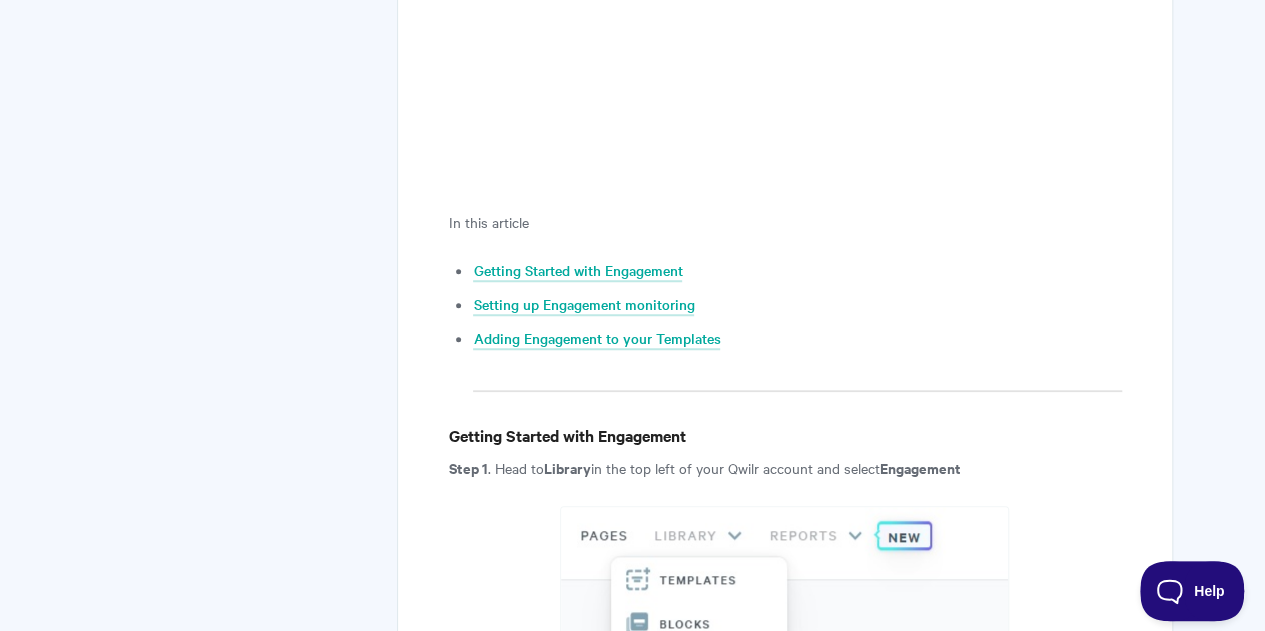 scroll, scrollTop: 700, scrollLeft: 0, axis: vertical 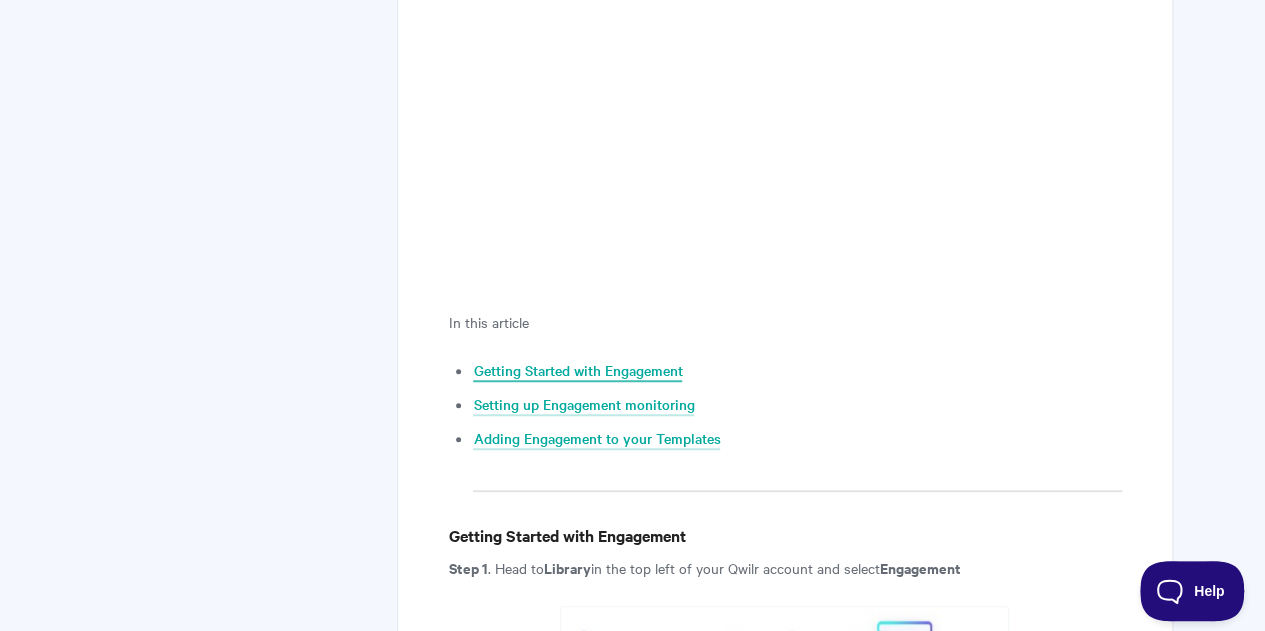 click on "Getting Started with Engagement" at bounding box center (577, 371) 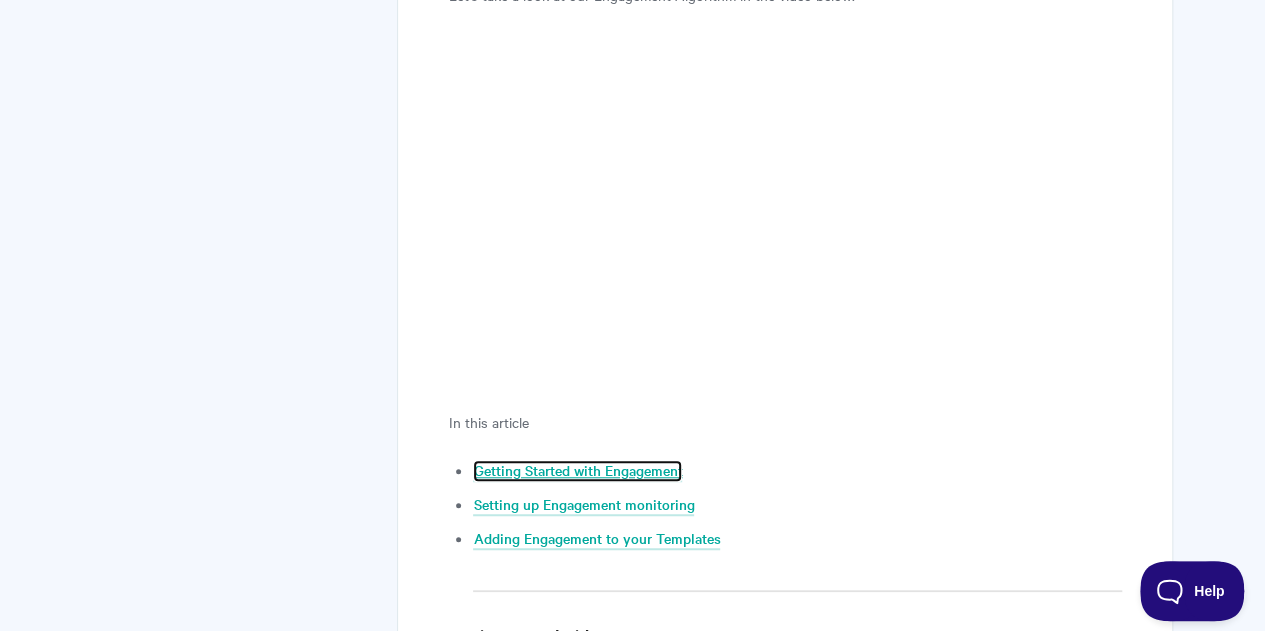 scroll, scrollTop: 800, scrollLeft: 0, axis: vertical 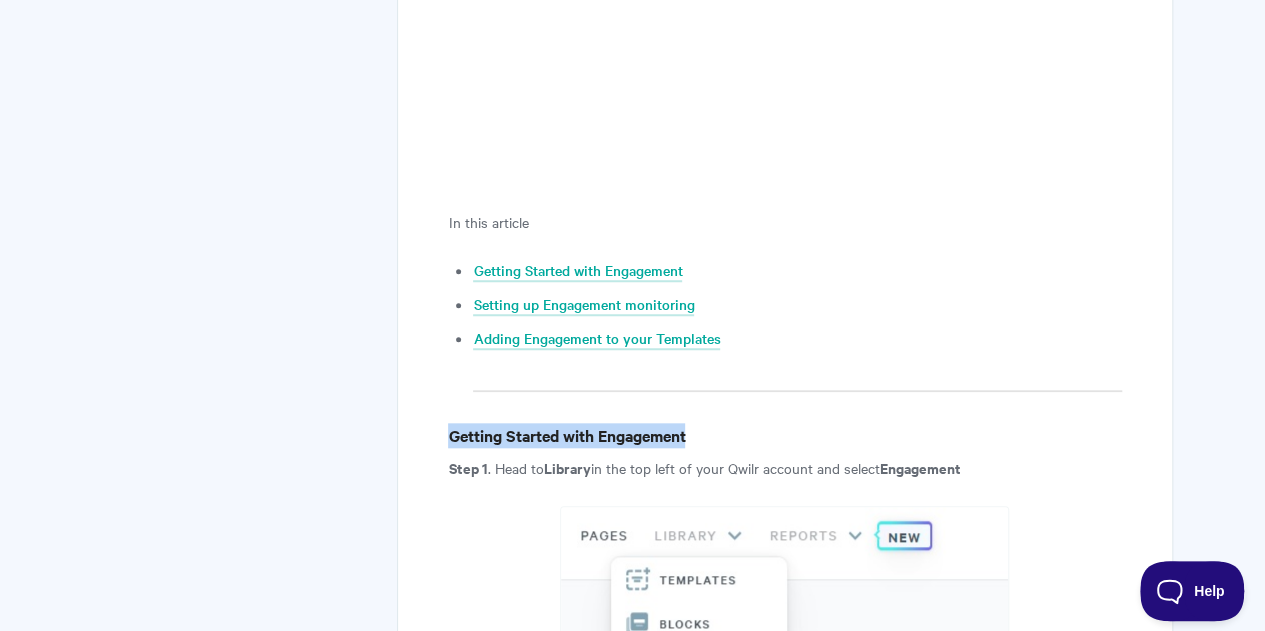 drag, startPoint x: 697, startPoint y: 443, endPoint x: 446, endPoint y: 436, distance: 251.0976 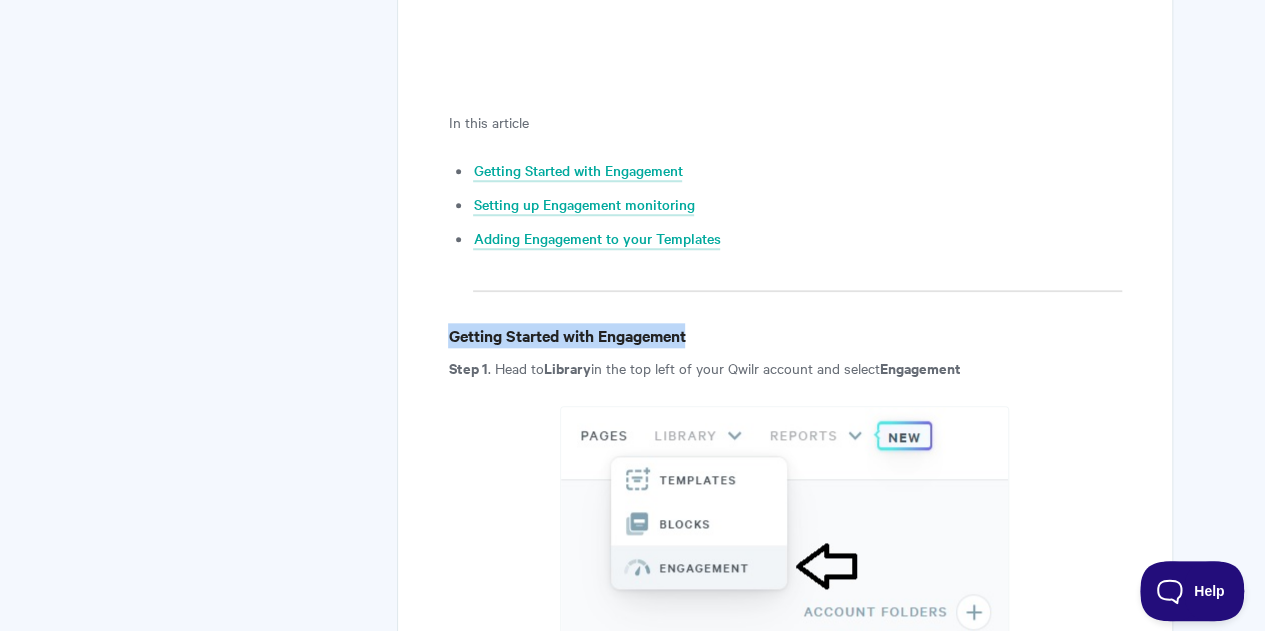 scroll, scrollTop: 1000, scrollLeft: 0, axis: vertical 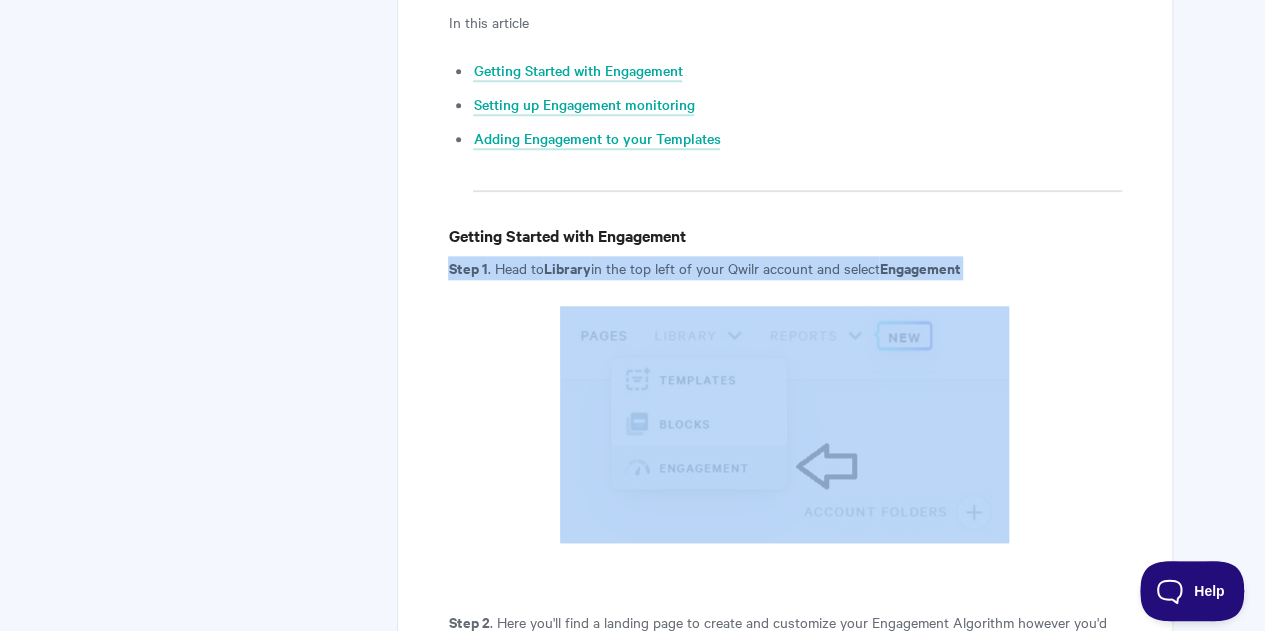 drag, startPoint x: 448, startPoint y: 267, endPoint x: 1009, endPoint y: 413, distance: 579.687 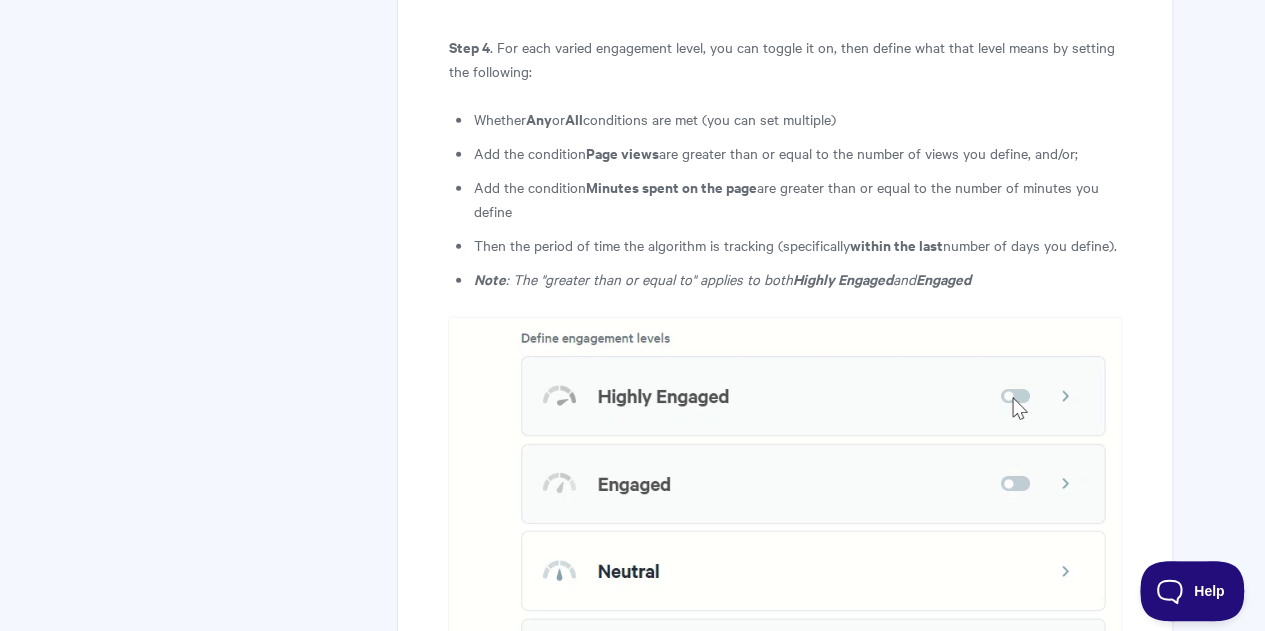 scroll, scrollTop: 2700, scrollLeft: 0, axis: vertical 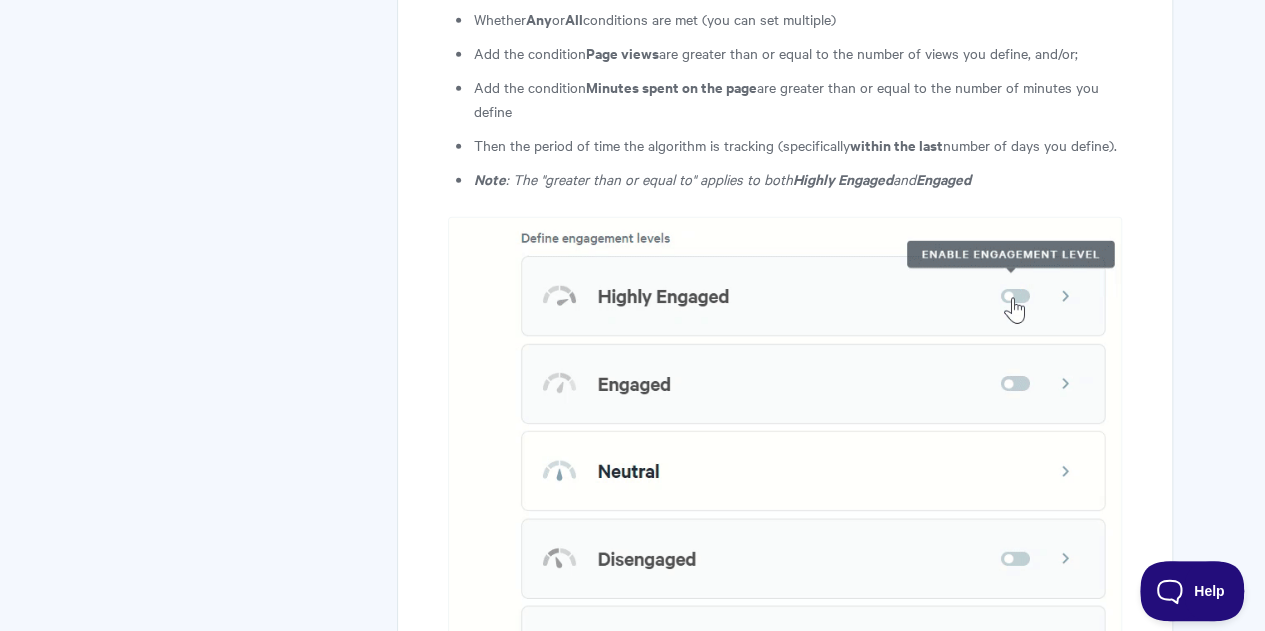 click at bounding box center (784, 471) 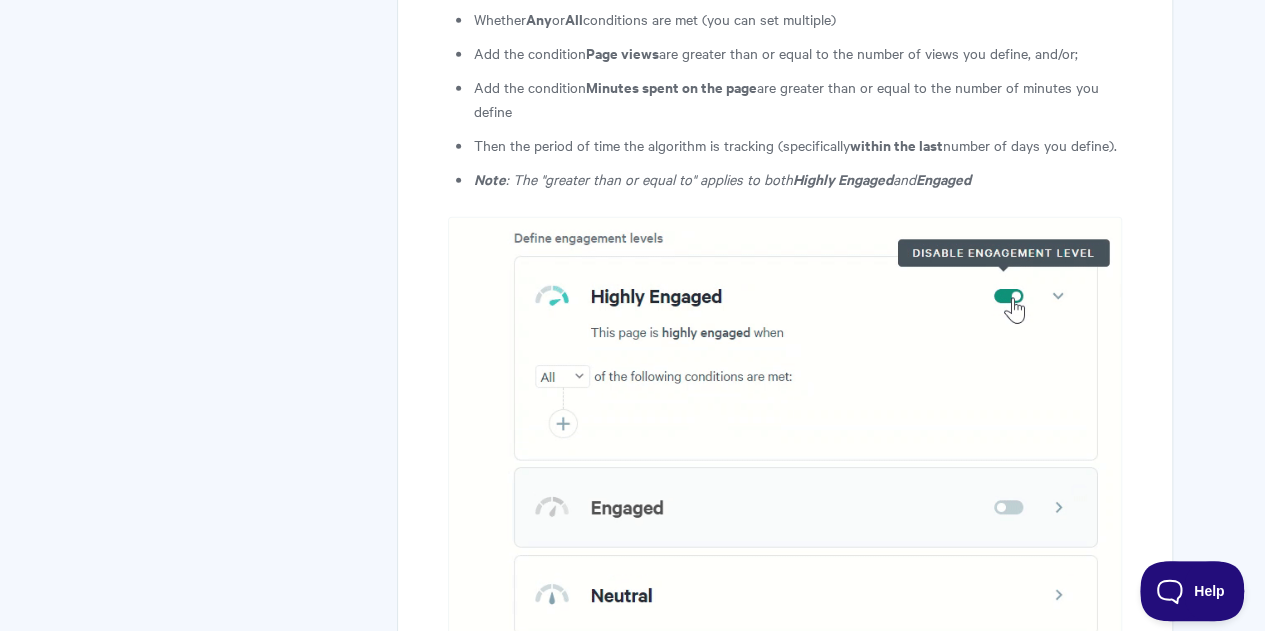 scroll, scrollTop: 2800, scrollLeft: 0, axis: vertical 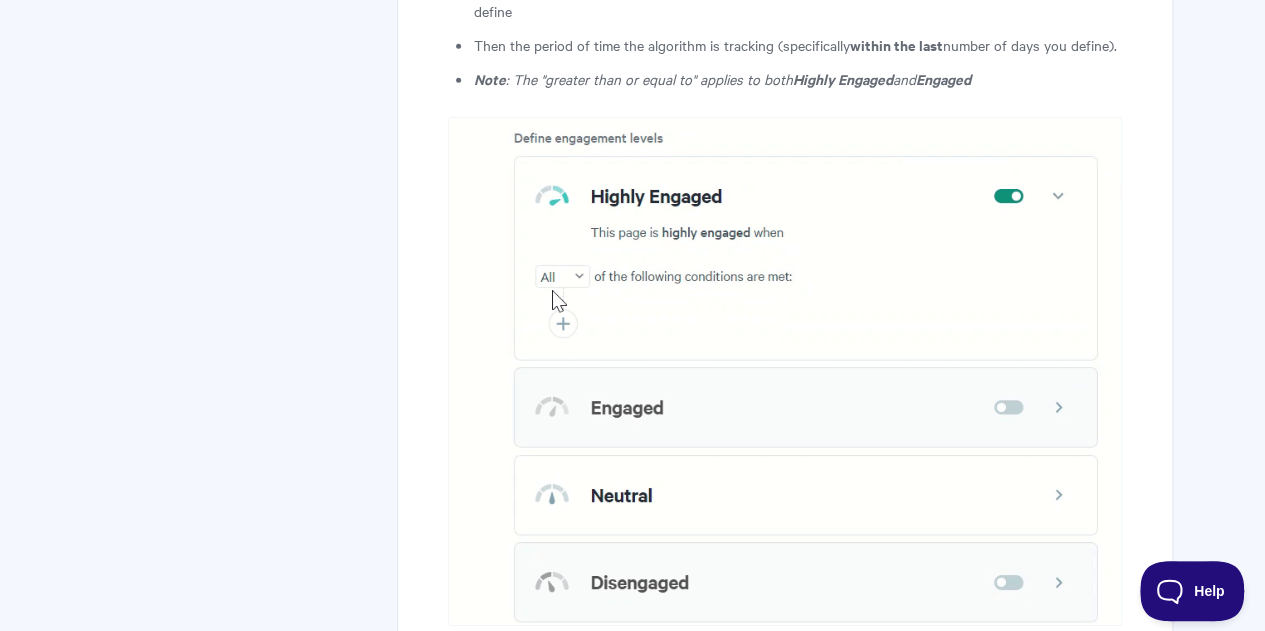 click at bounding box center (784, 371) 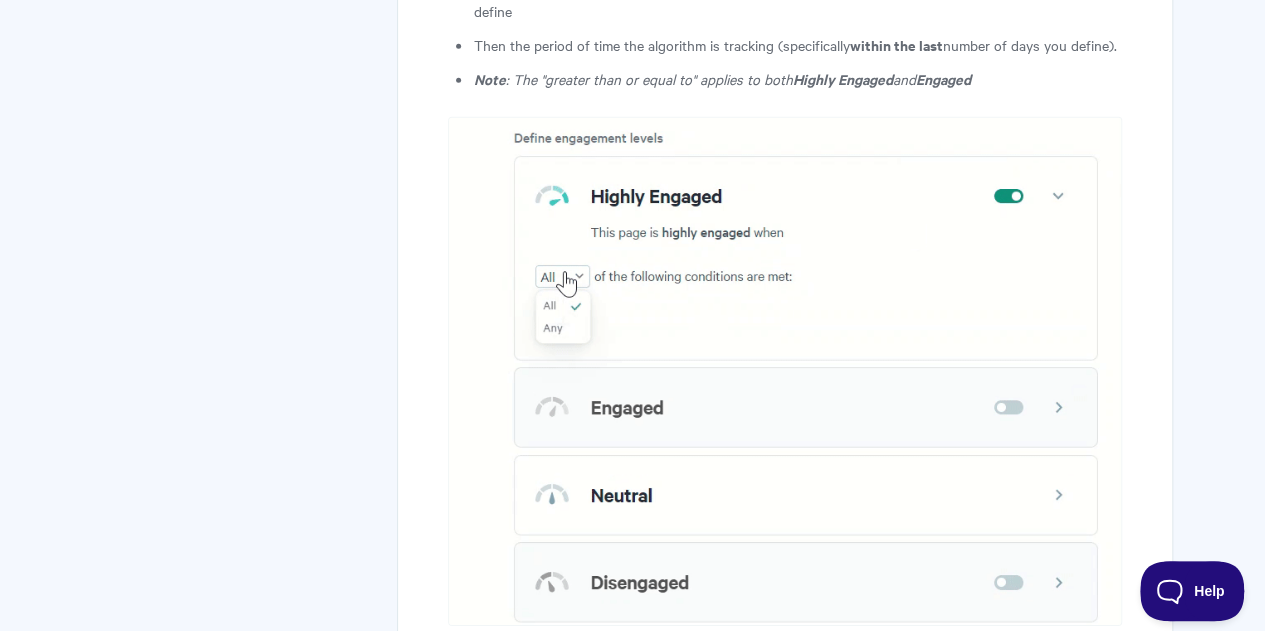 click at bounding box center [784, 371] 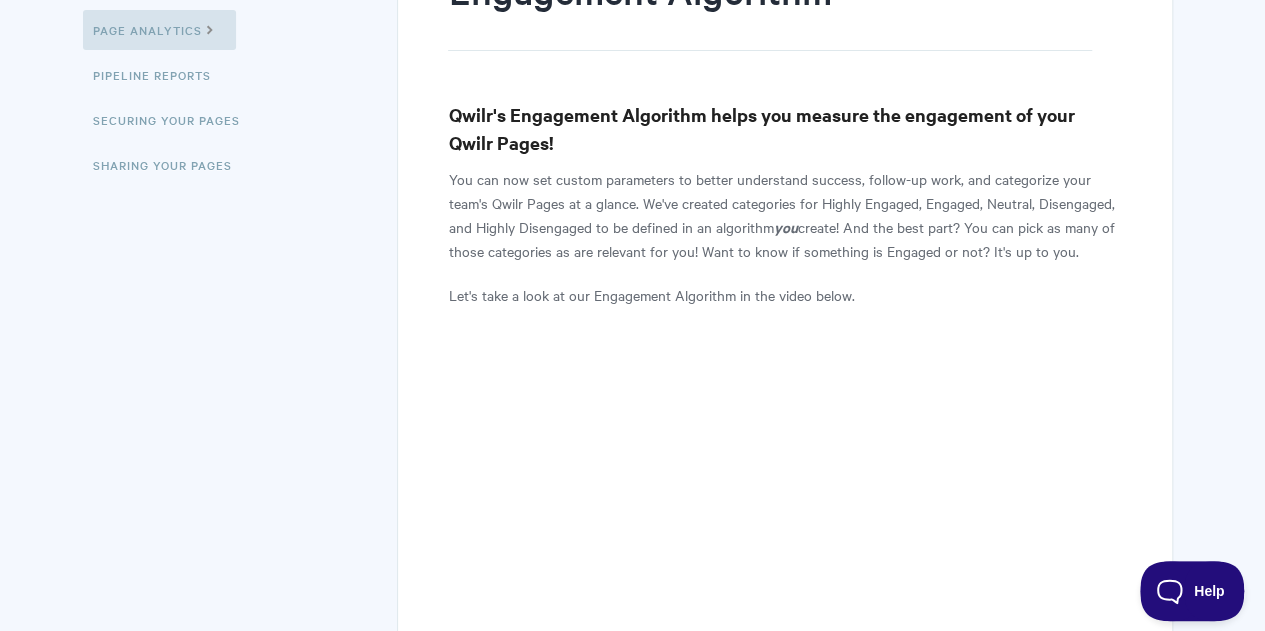 scroll, scrollTop: 200, scrollLeft: 0, axis: vertical 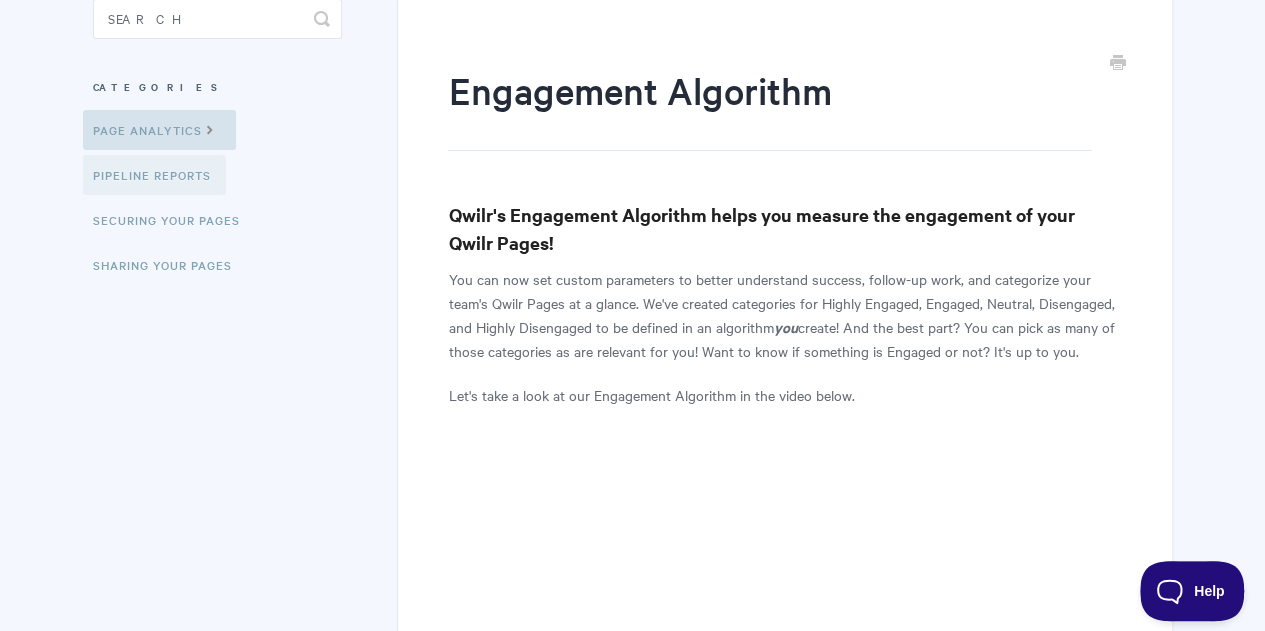 click on "Pipeline reports" at bounding box center (154, 175) 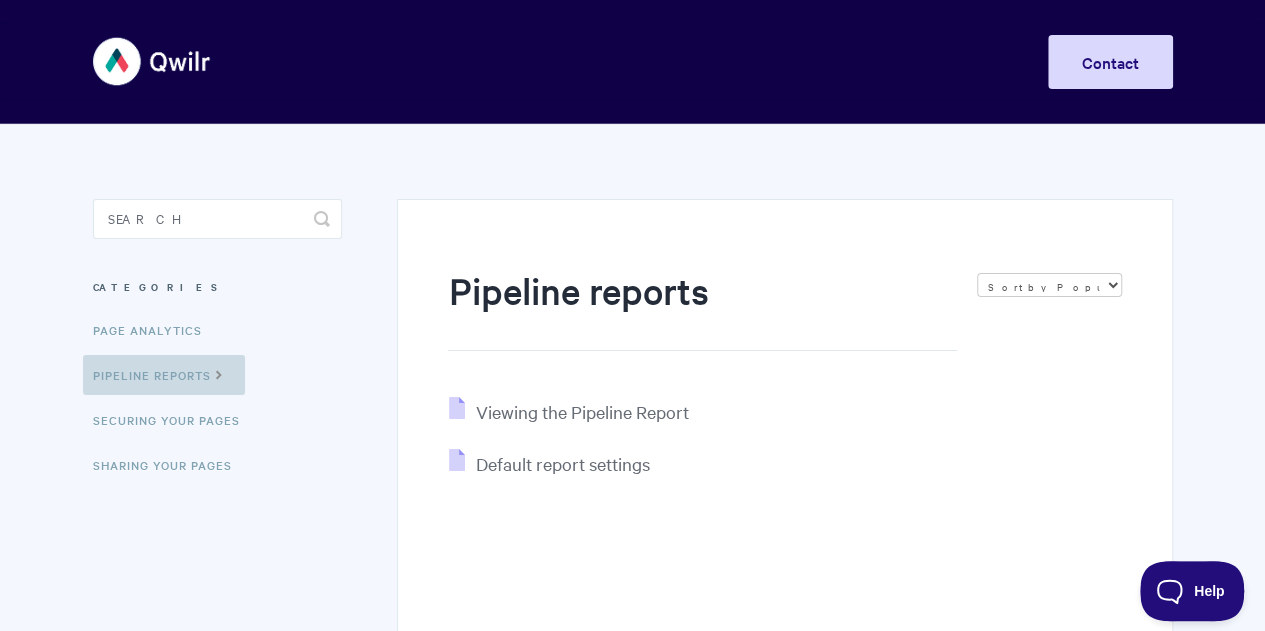 scroll, scrollTop: 0, scrollLeft: 0, axis: both 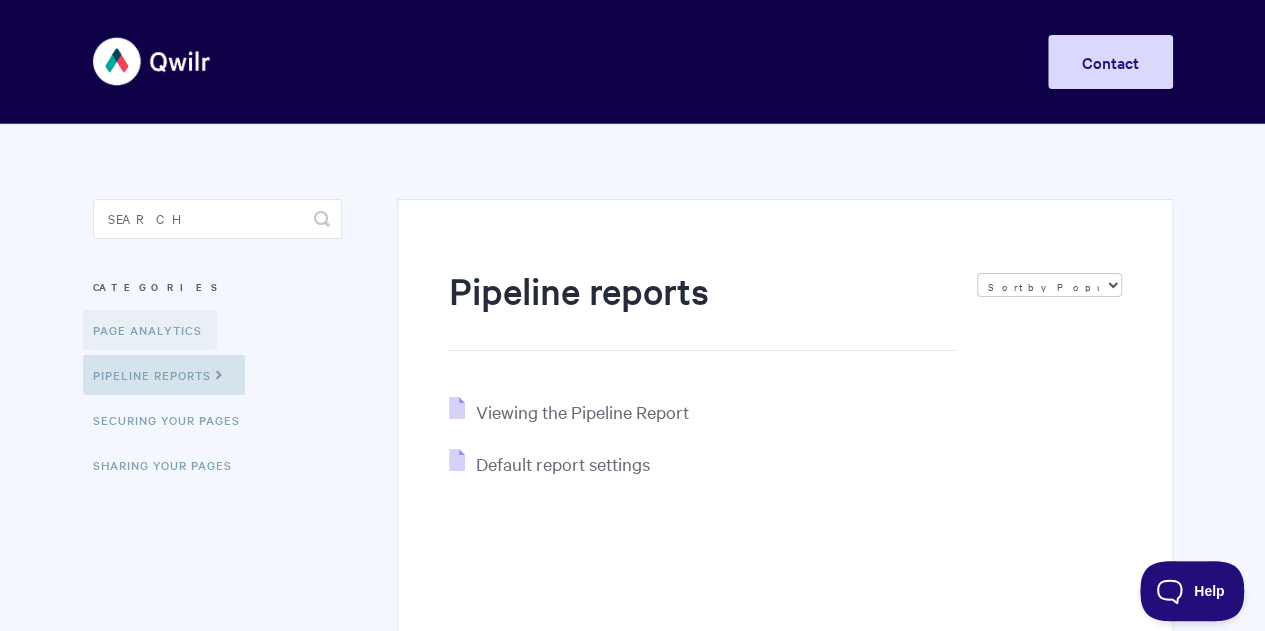 click on "Page Analytics" at bounding box center [150, 330] 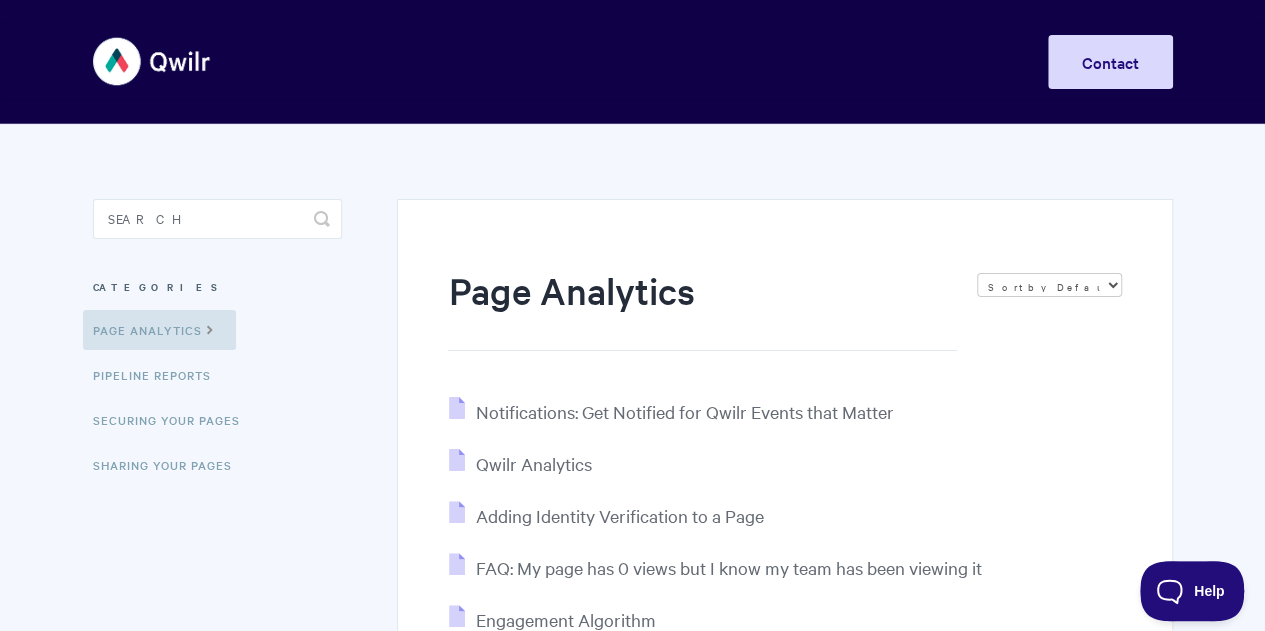 scroll, scrollTop: 0, scrollLeft: 0, axis: both 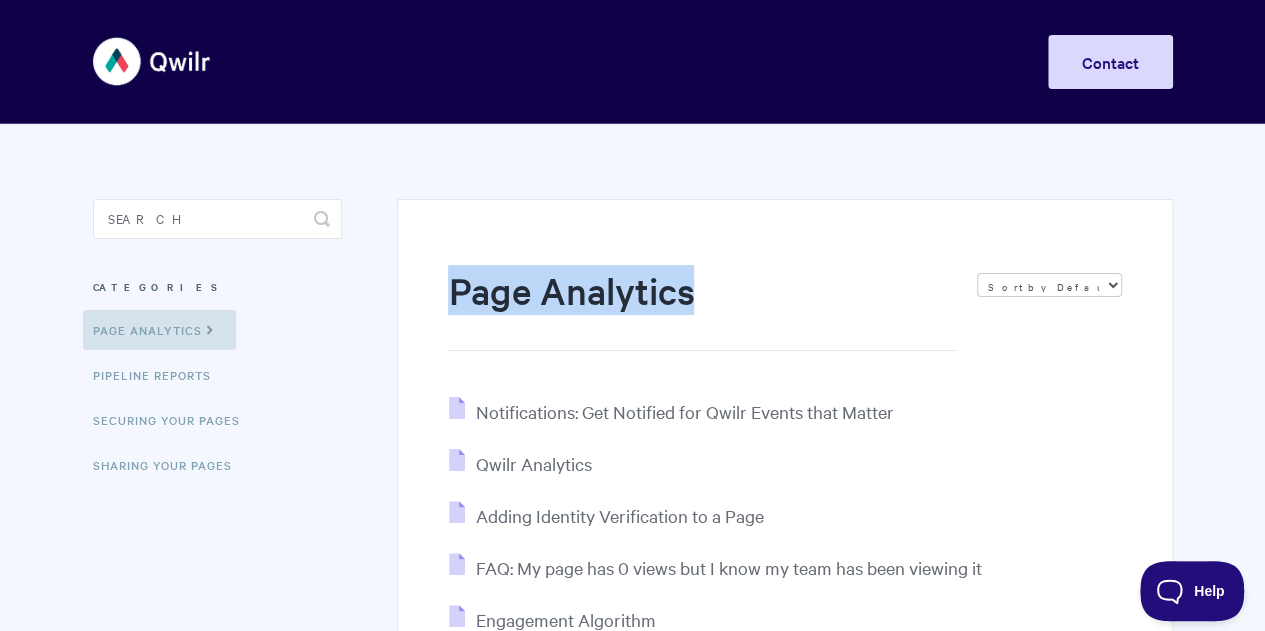 drag, startPoint x: 695, startPoint y: 297, endPoint x: 450, endPoint y: 294, distance: 245.01837 